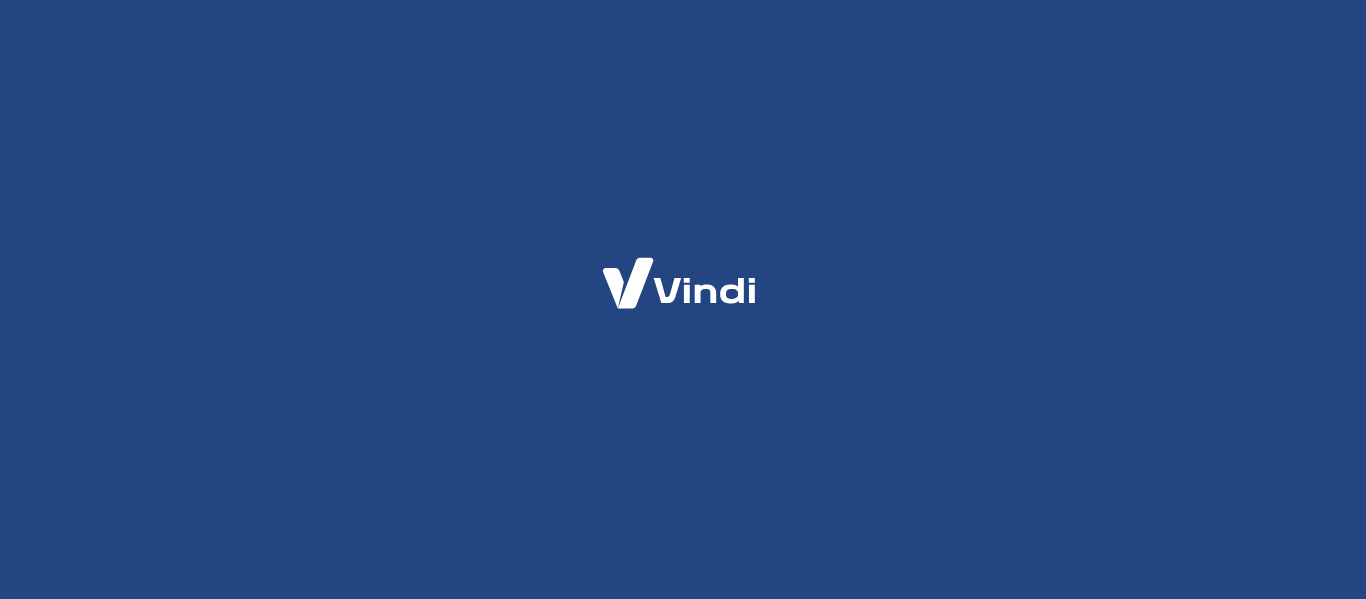 scroll, scrollTop: 0, scrollLeft: 0, axis: both 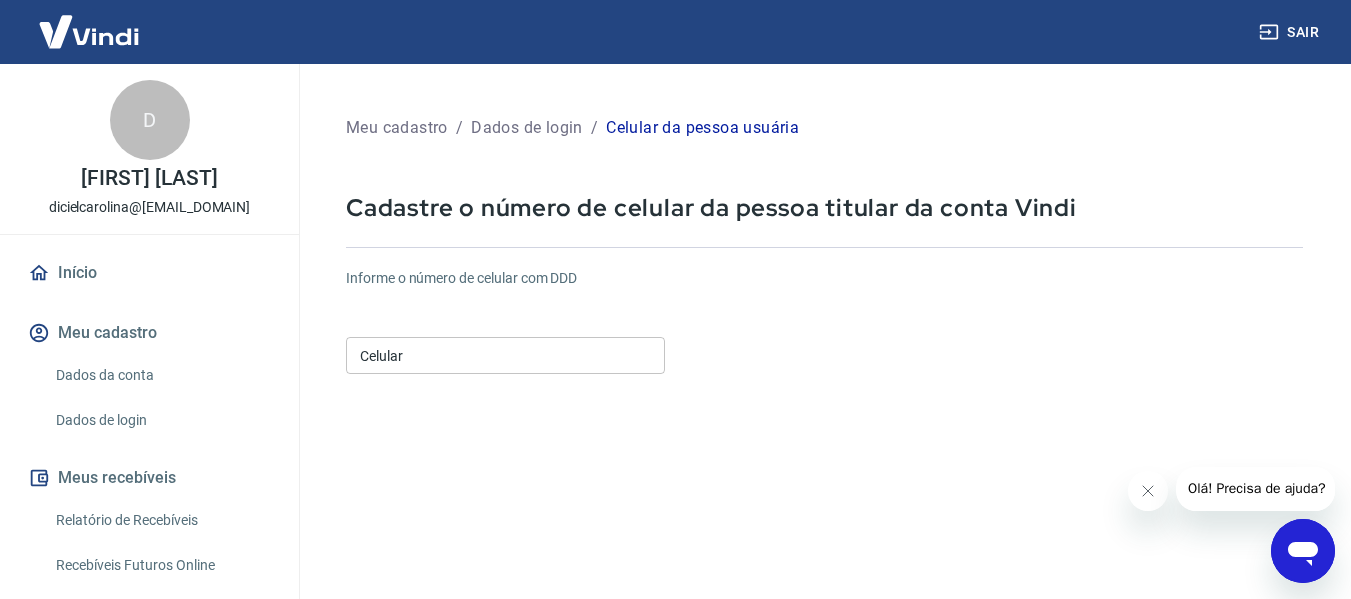 click on "Celular" at bounding box center [505, 355] 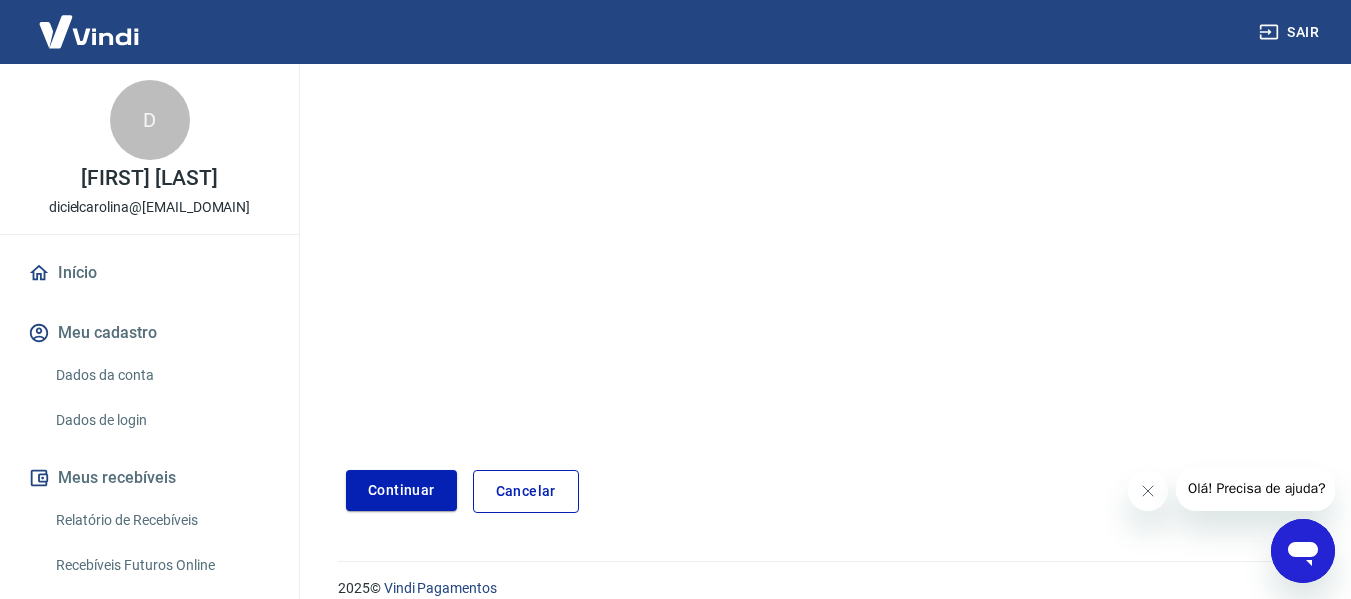 scroll, scrollTop: 323, scrollLeft: 0, axis: vertical 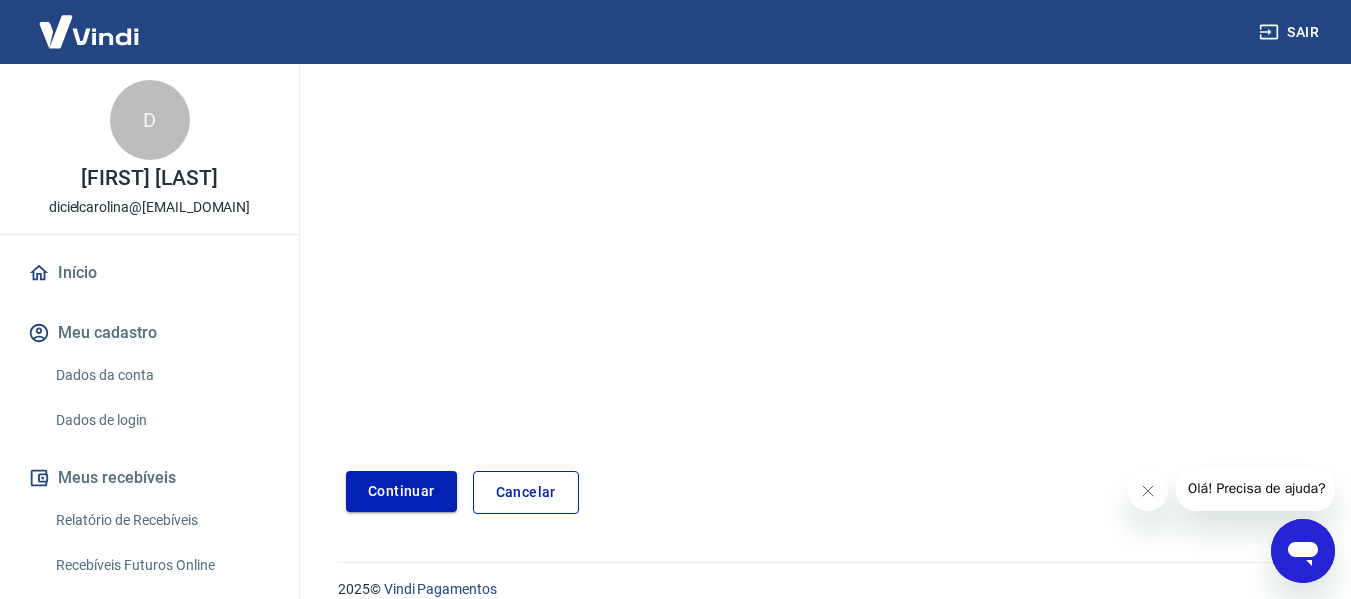type on "(11) [PHONE]-[PHONE]" 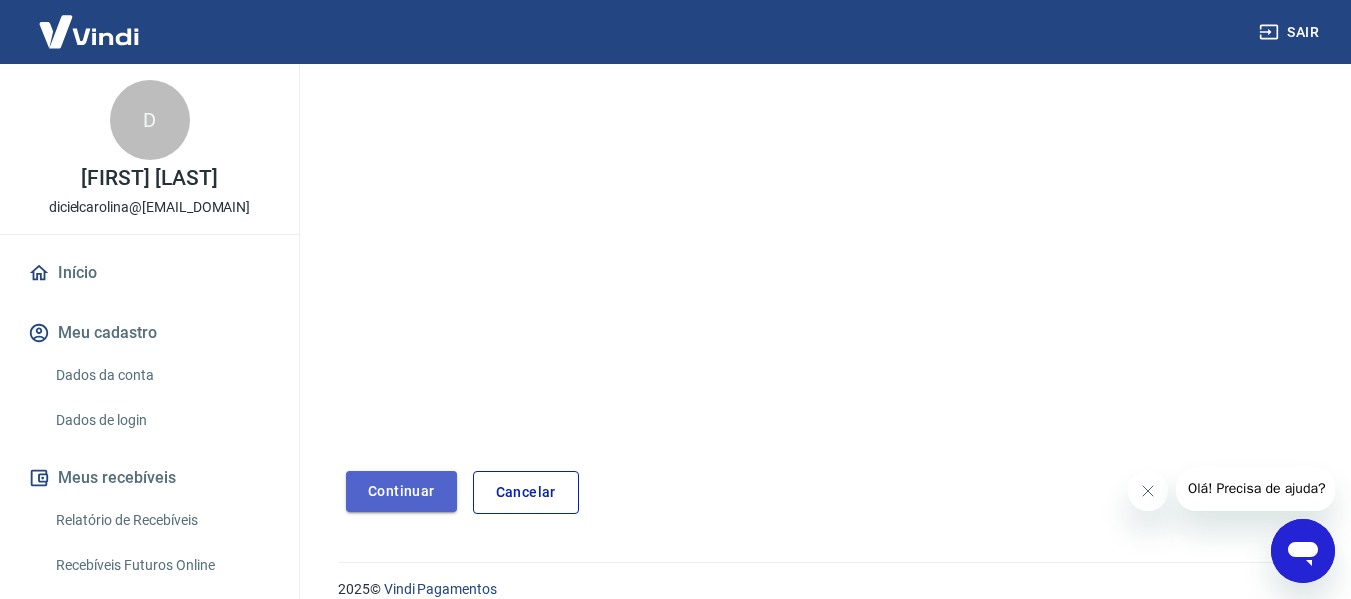 click on "Continuar" at bounding box center [401, 491] 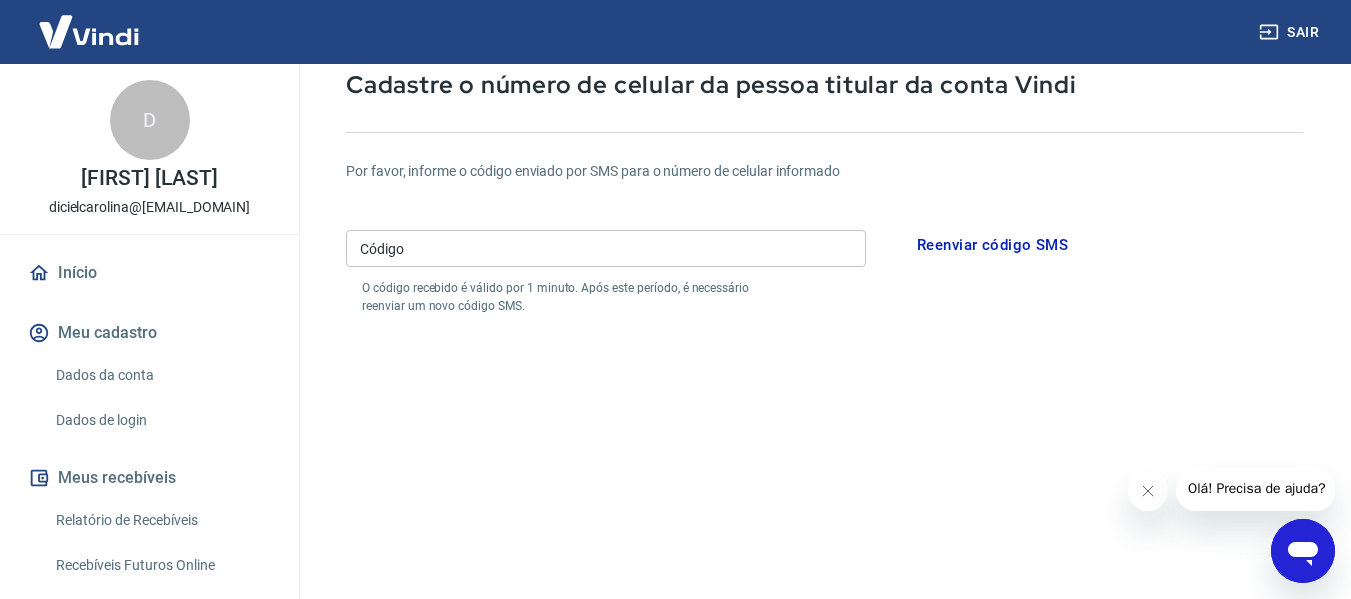 scroll, scrollTop: 104, scrollLeft: 0, axis: vertical 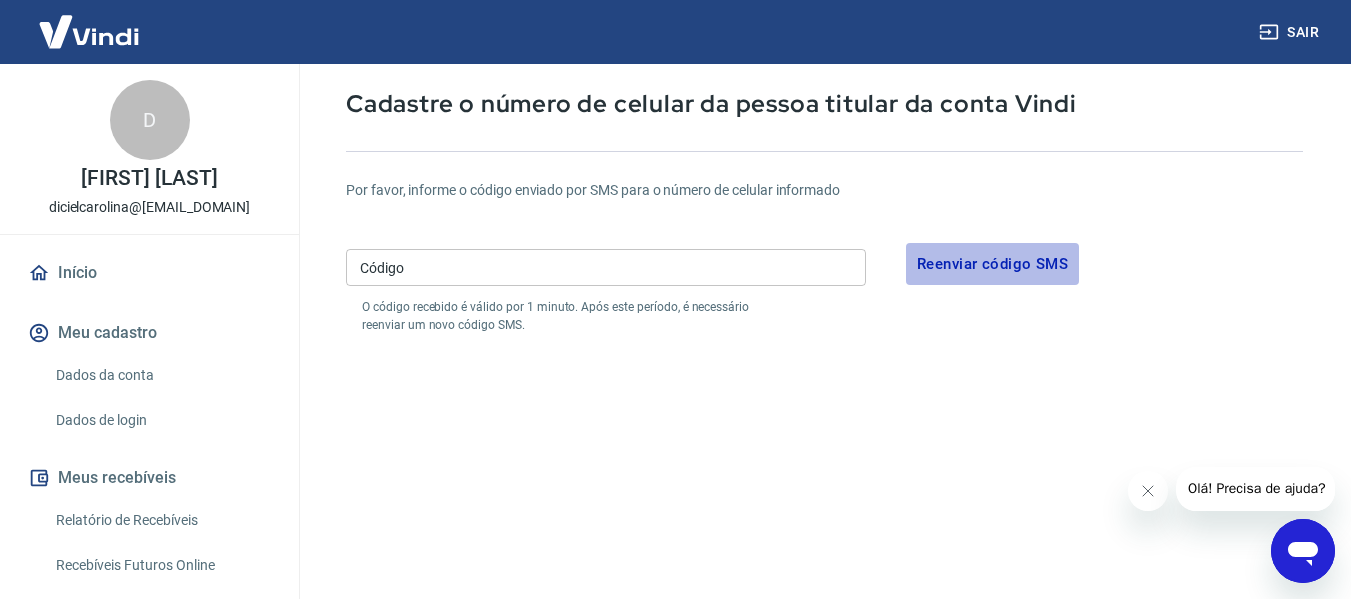 click on "Reenviar código SMS" at bounding box center [992, 264] 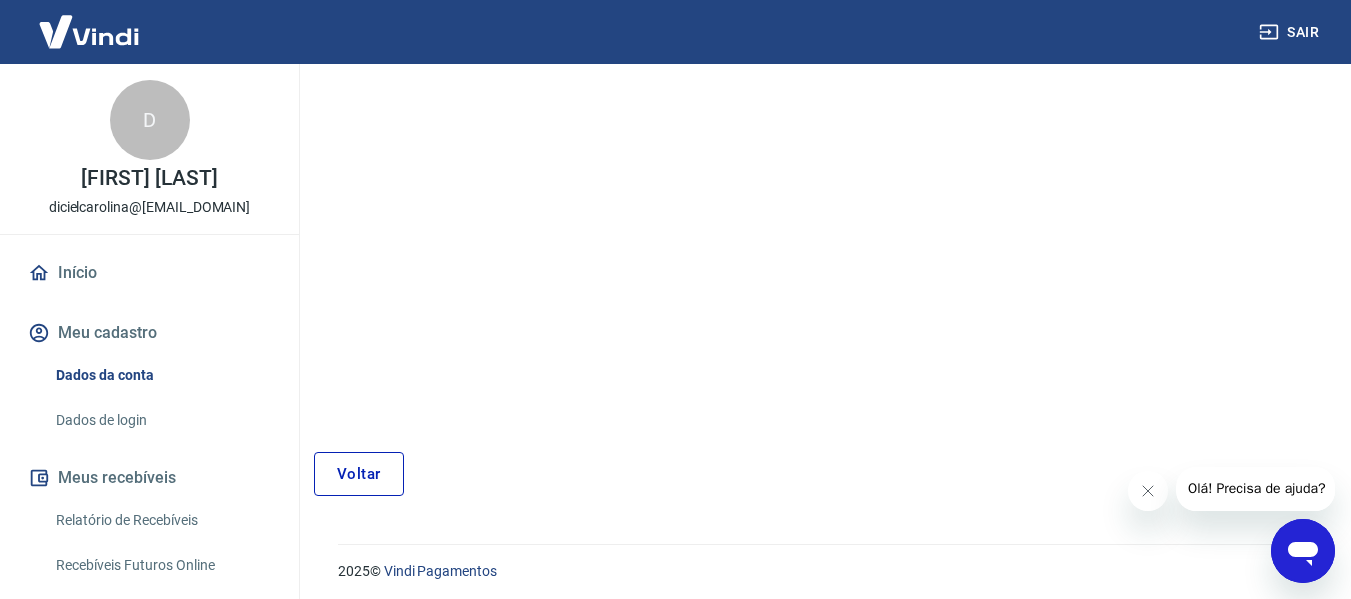 scroll, scrollTop: 249, scrollLeft: 0, axis: vertical 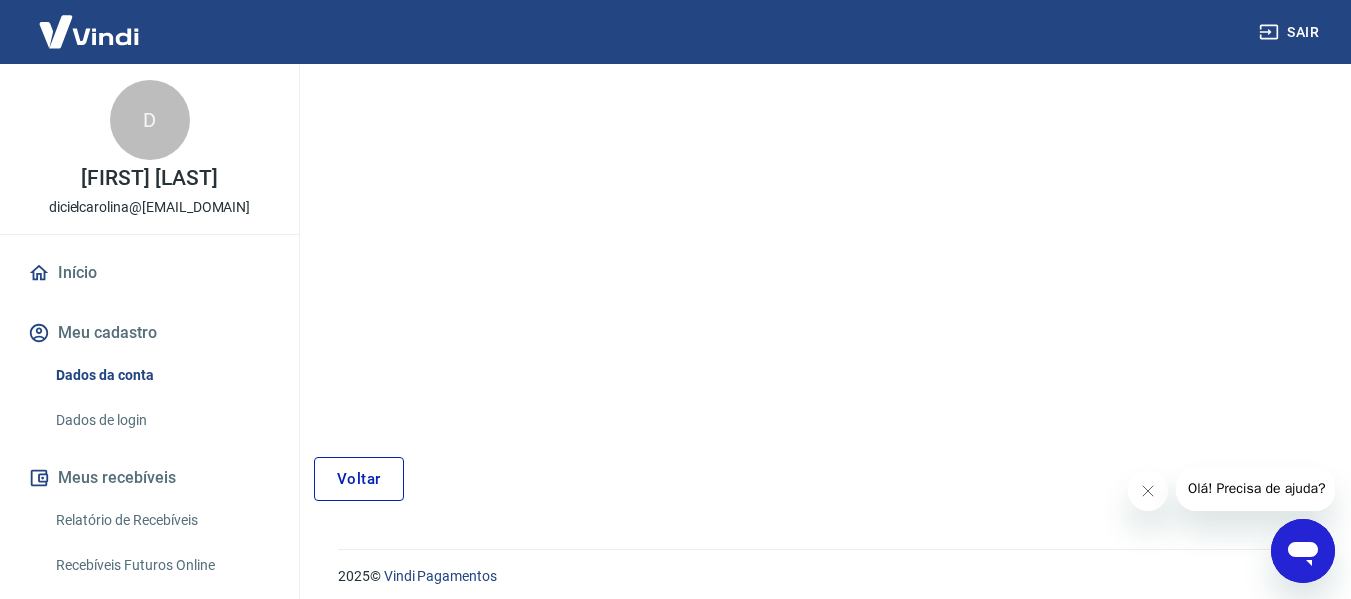 click on "Voltar" at bounding box center [359, 479] 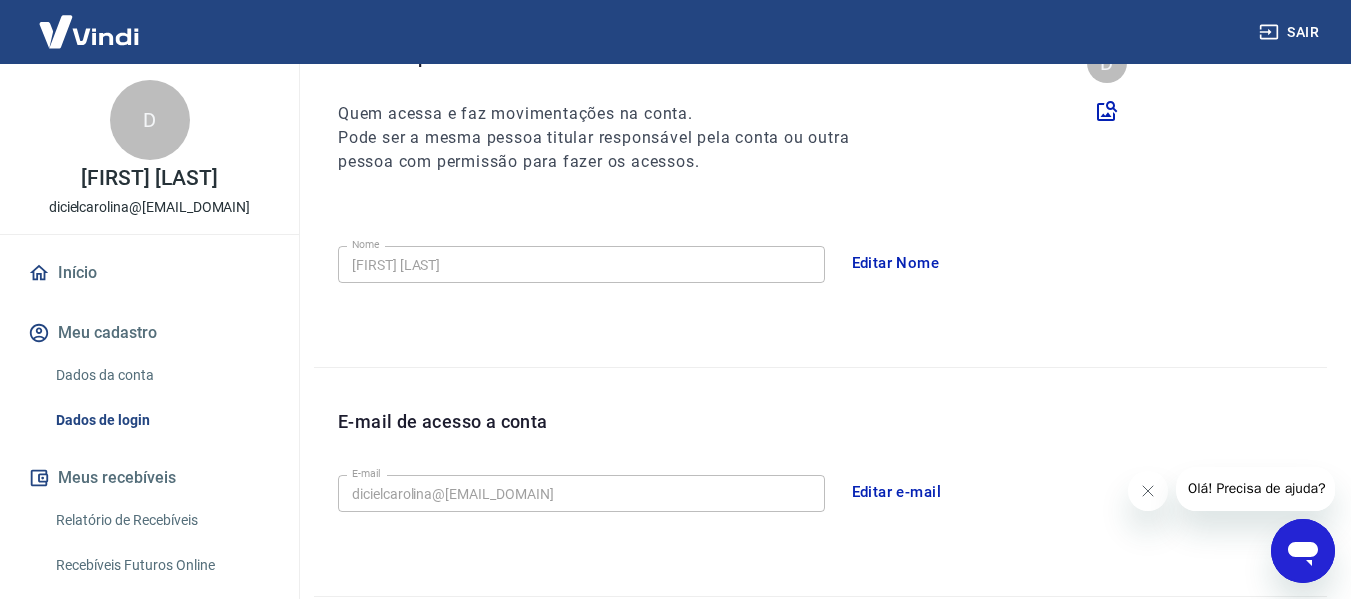 scroll, scrollTop: 602, scrollLeft: 0, axis: vertical 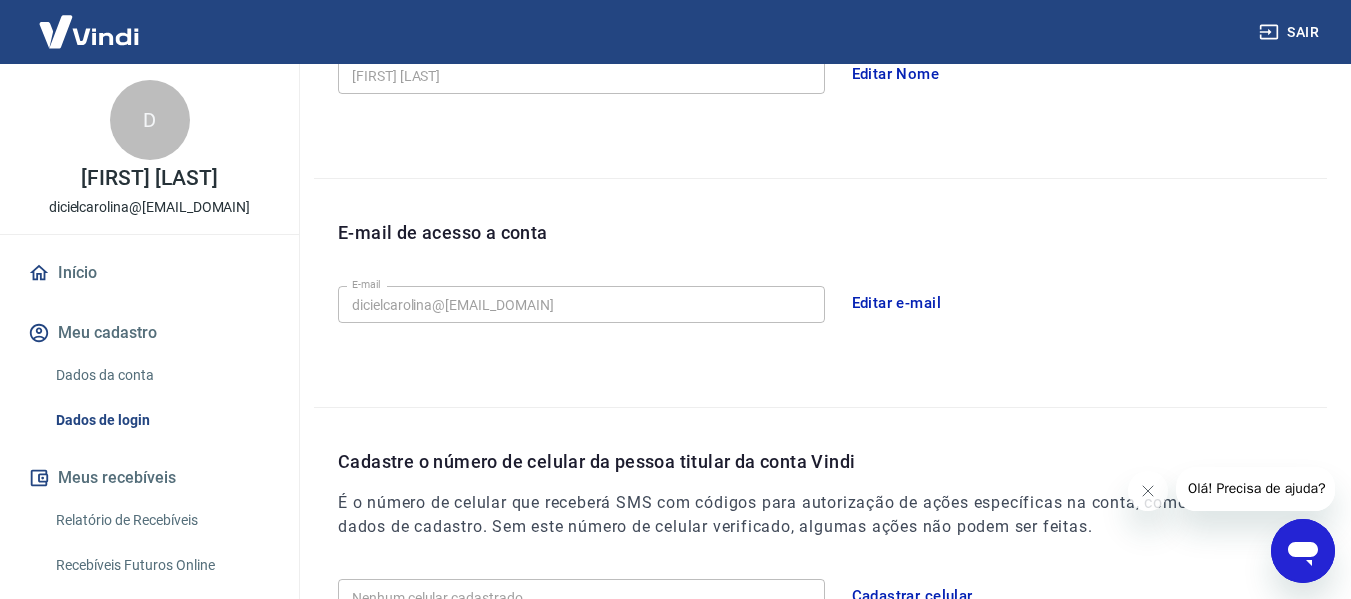 click on "Editar e-mail" at bounding box center [897, 303] 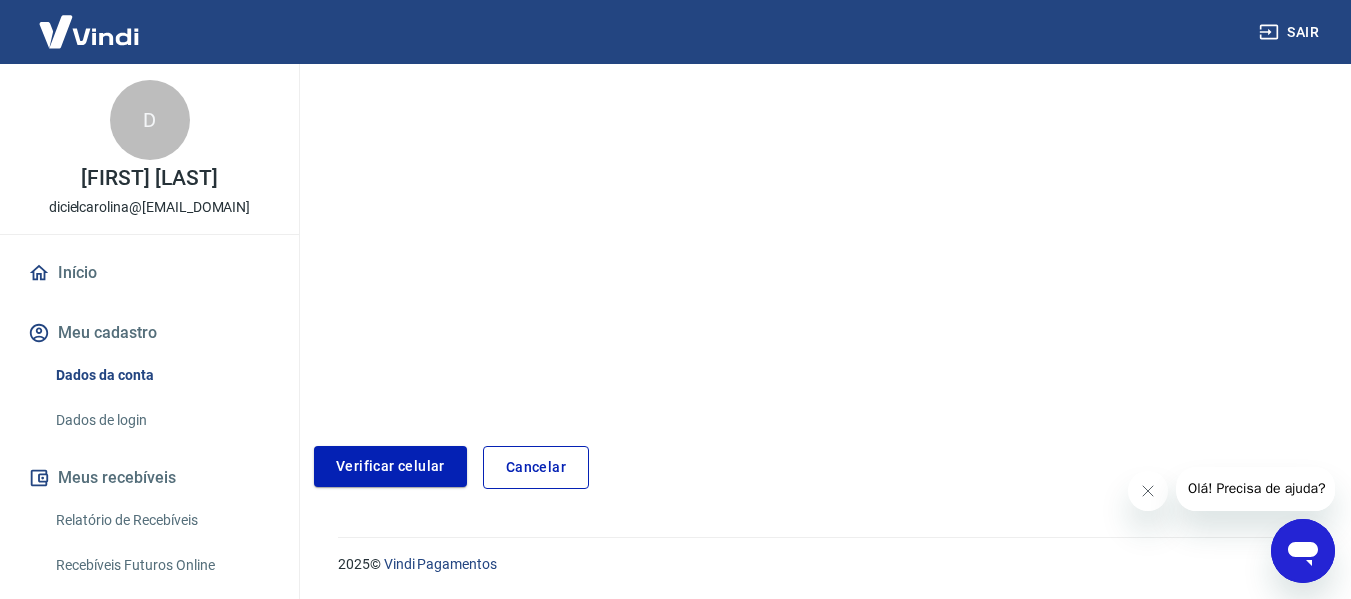 scroll, scrollTop: 318, scrollLeft: 0, axis: vertical 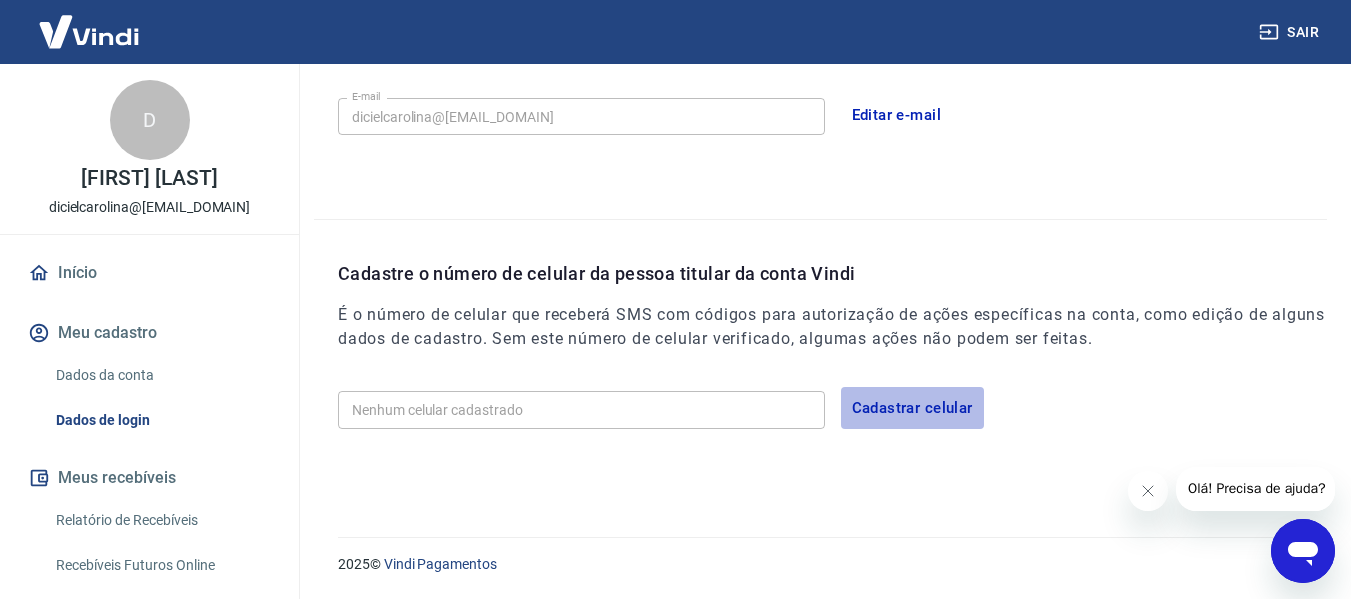 click on "Cadastrar celular" at bounding box center [912, 408] 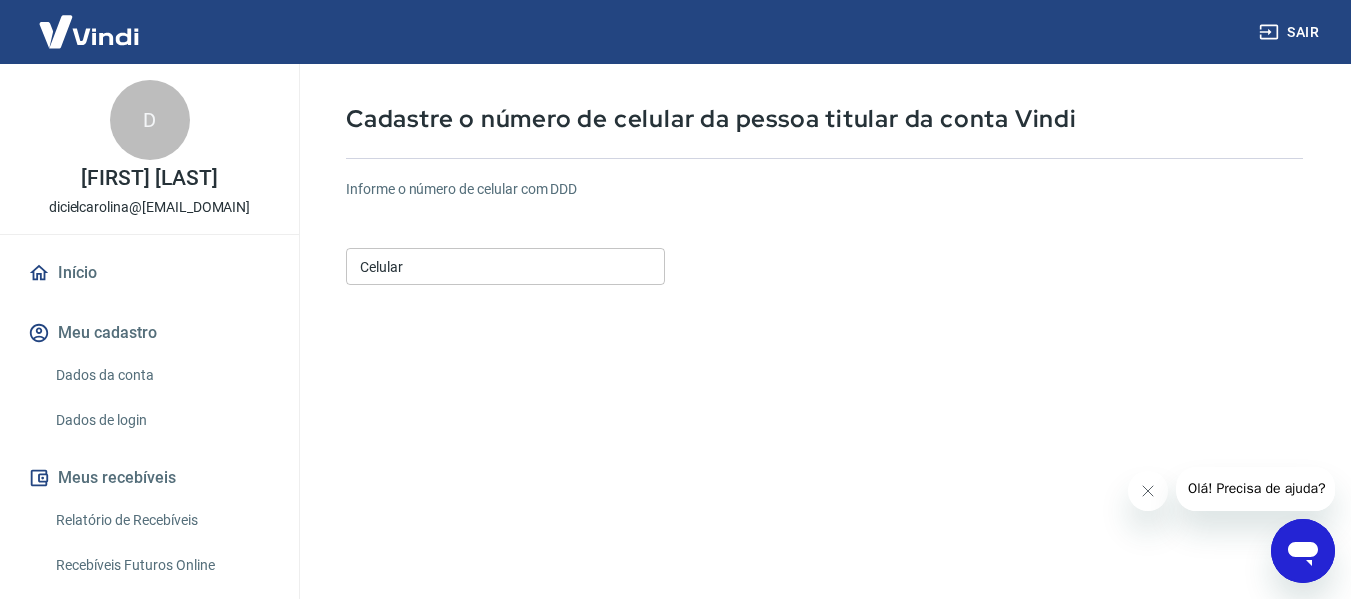 scroll, scrollTop: 40, scrollLeft: 0, axis: vertical 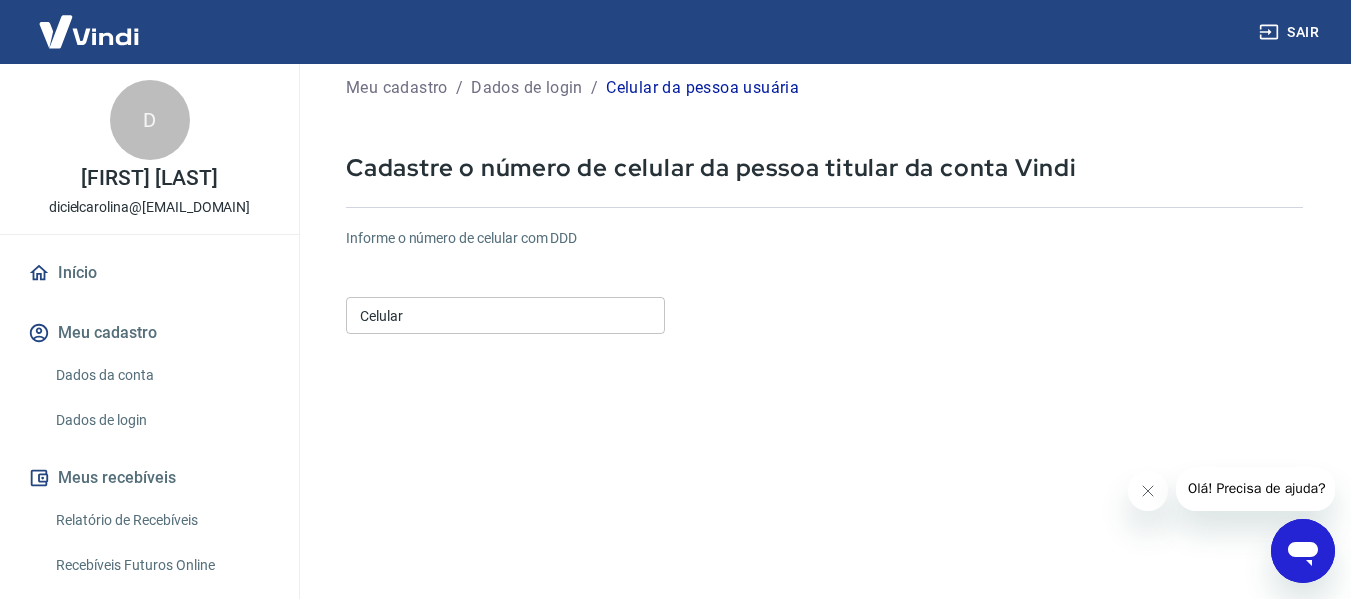 click on "Celular" at bounding box center (505, 315) 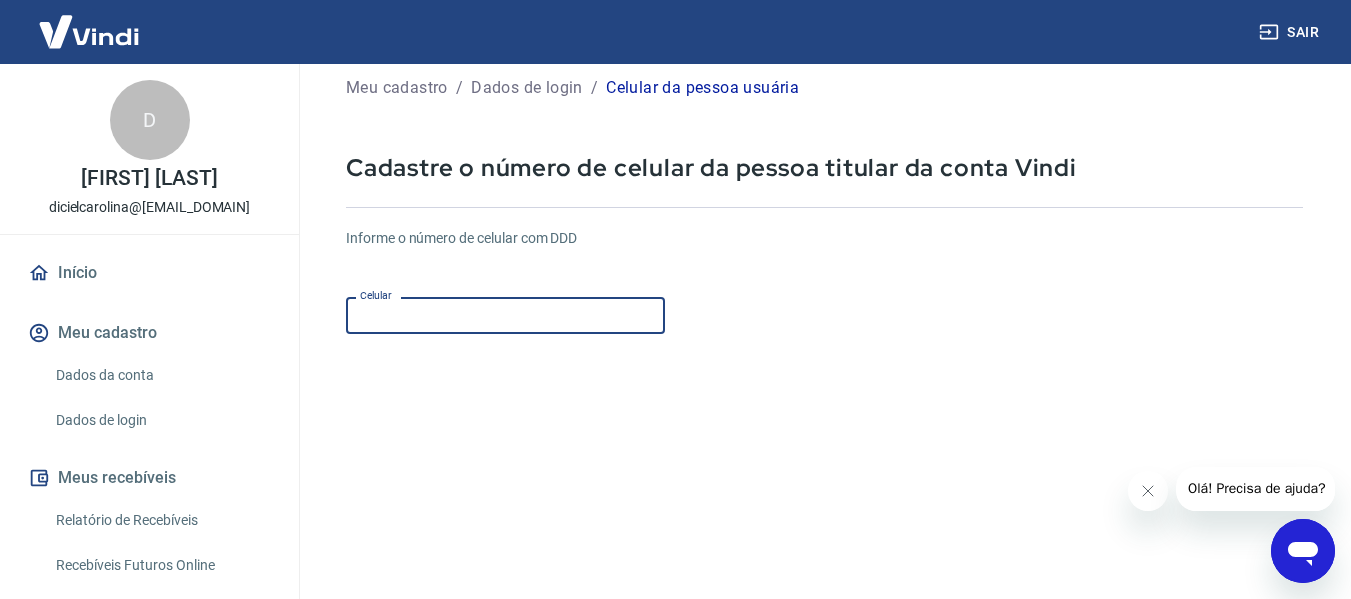 type on "(11) 97428-4050" 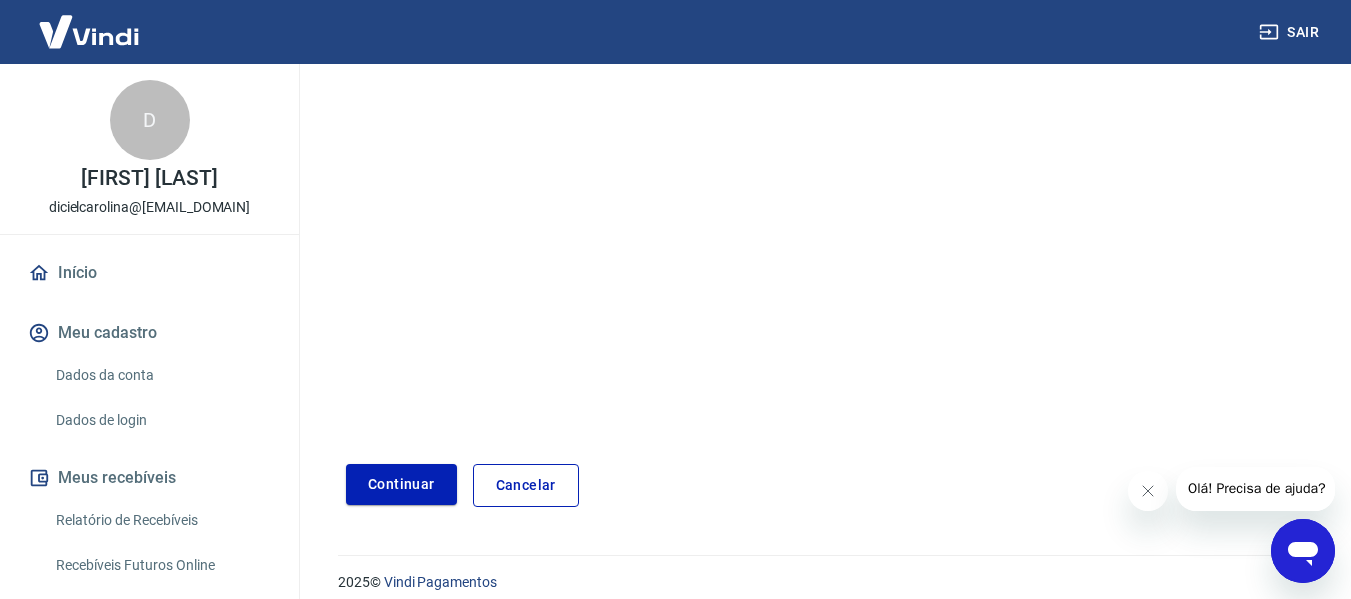scroll, scrollTop: 331, scrollLeft: 0, axis: vertical 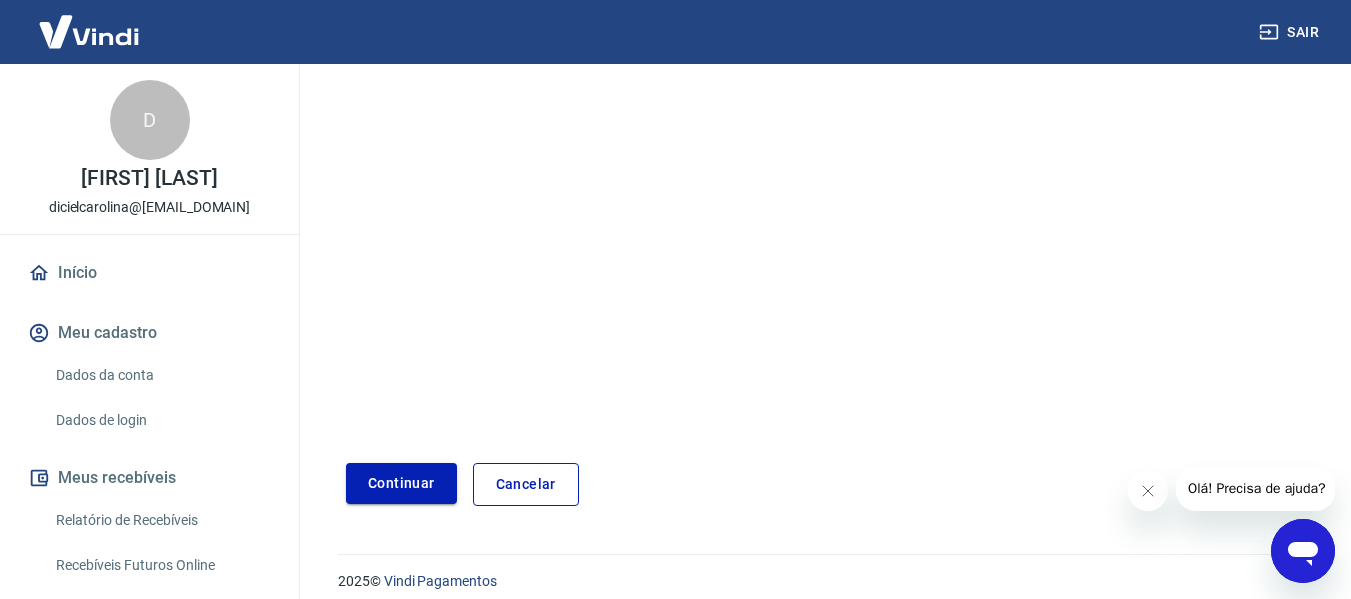 click on "Continuar" at bounding box center [401, 483] 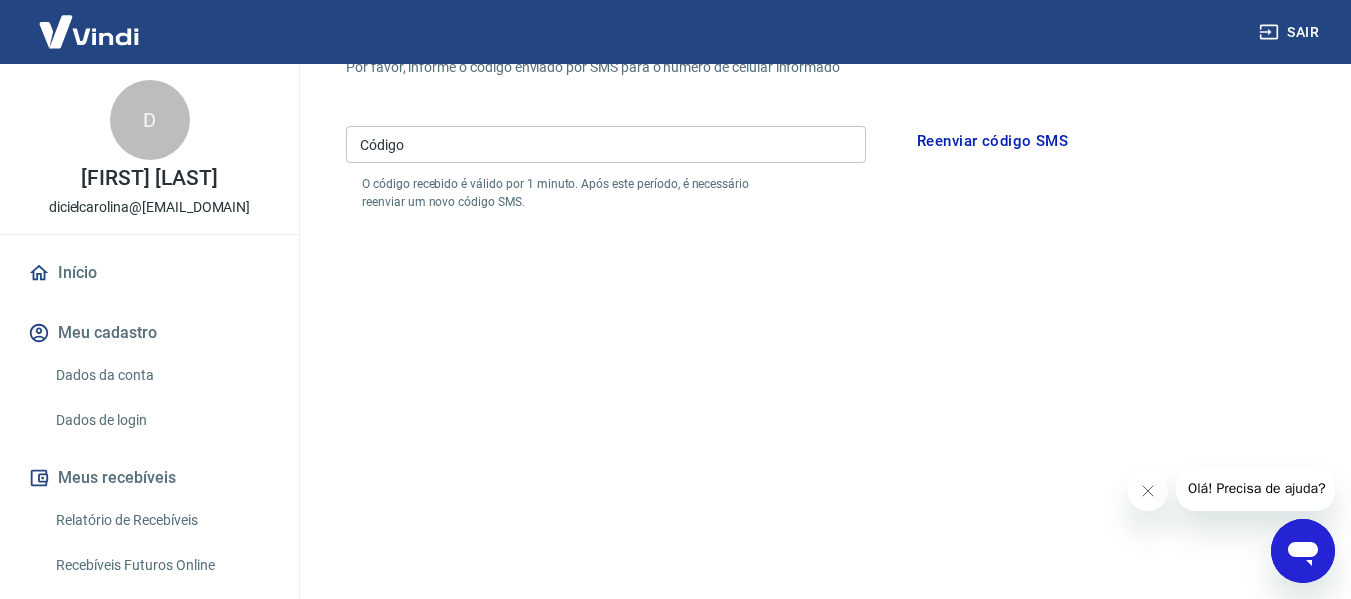scroll, scrollTop: 115, scrollLeft: 0, axis: vertical 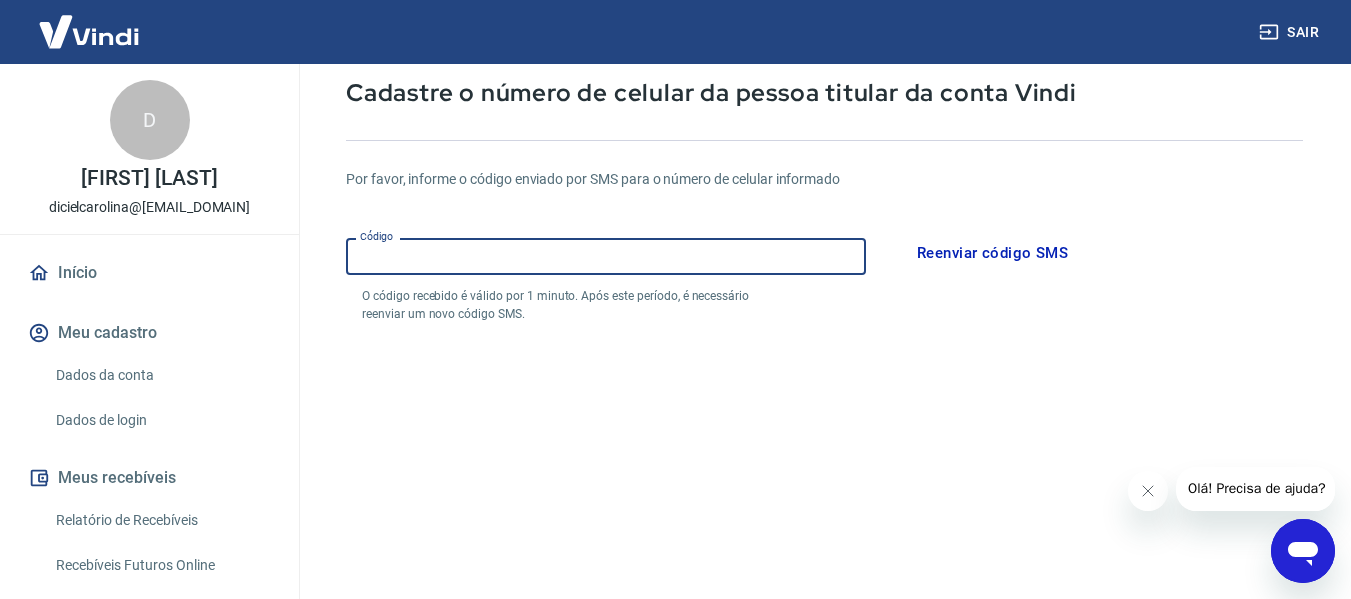 click on "Código" at bounding box center [606, 256] 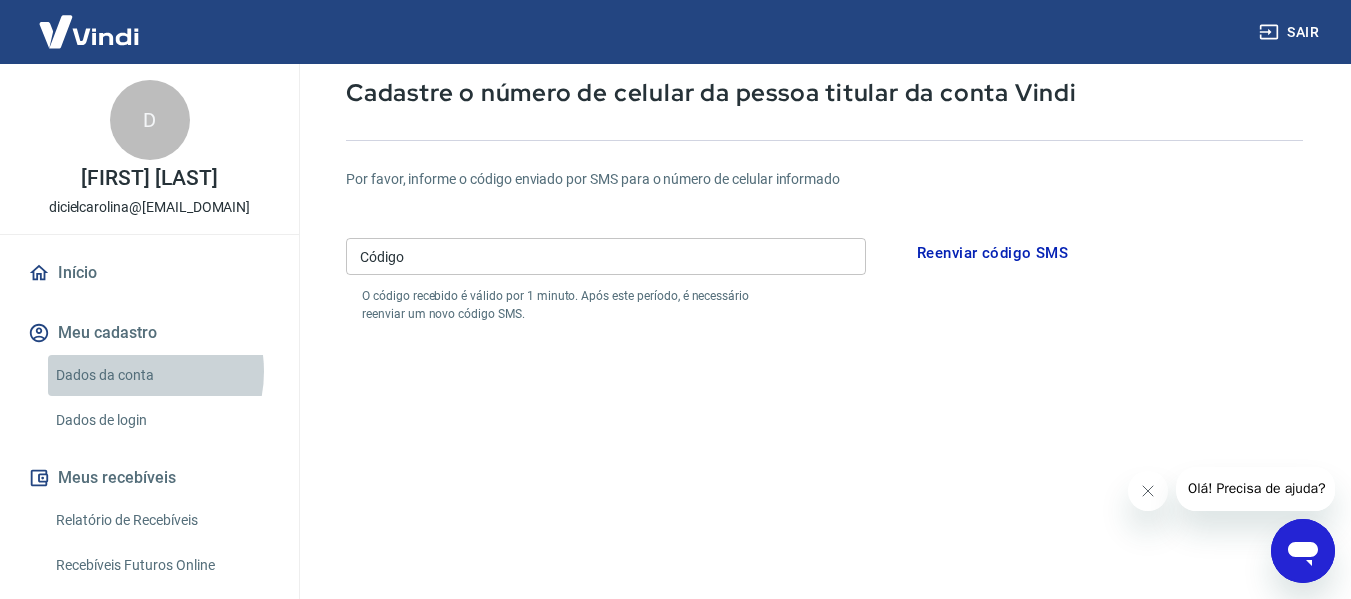 click on "Dados da conta" at bounding box center [161, 375] 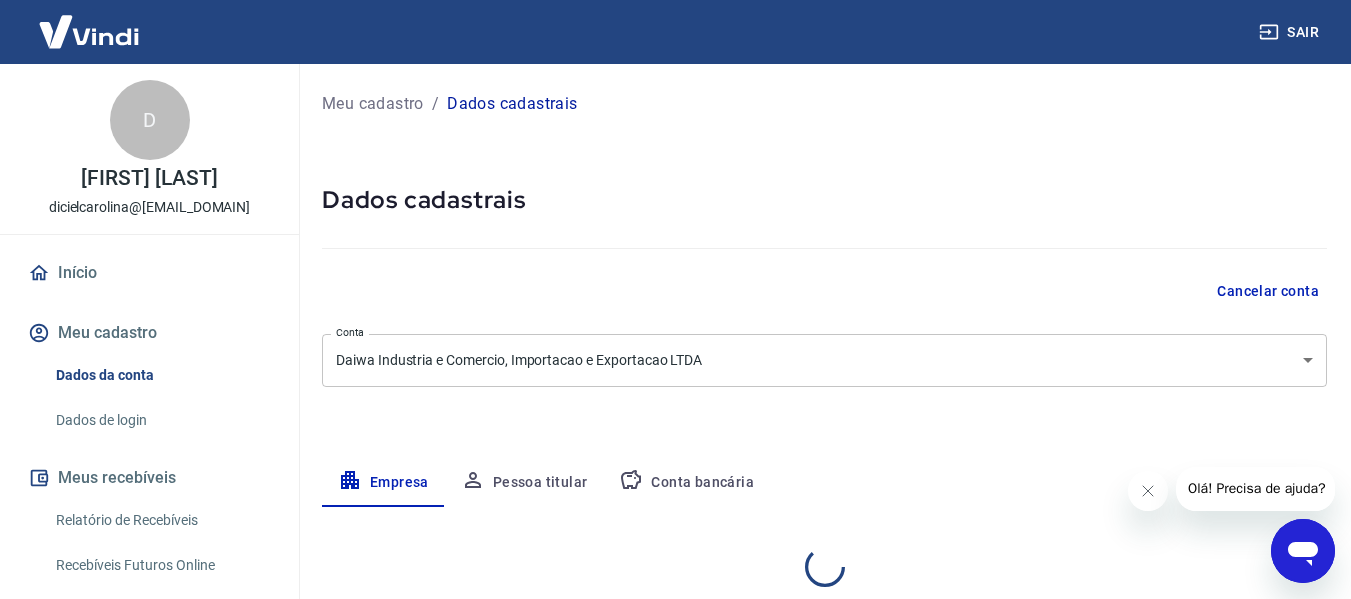 select on "SP" 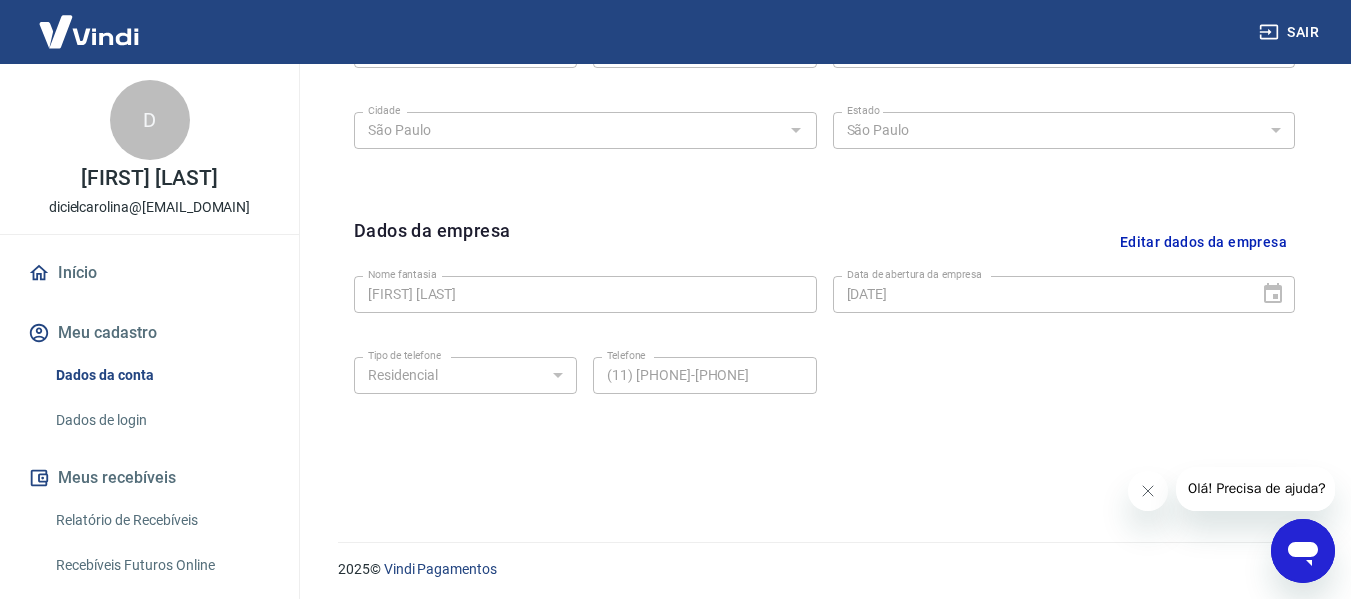 scroll, scrollTop: 843, scrollLeft: 0, axis: vertical 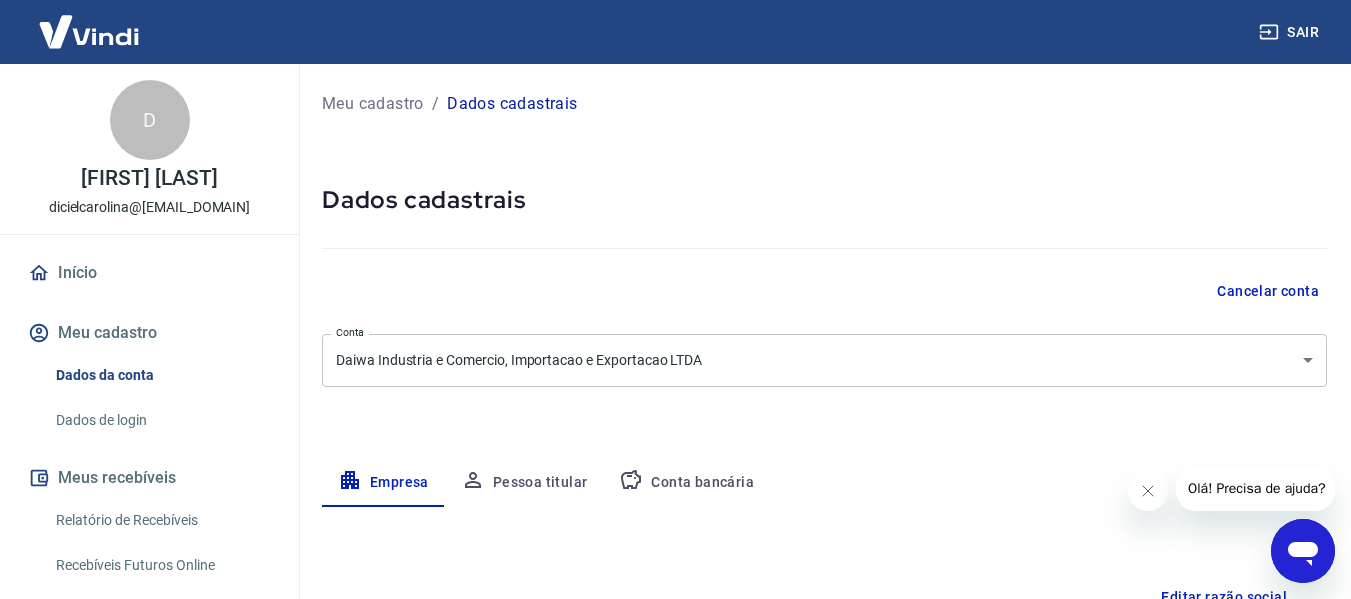 click on "Pessoa titular" at bounding box center (524, 483) 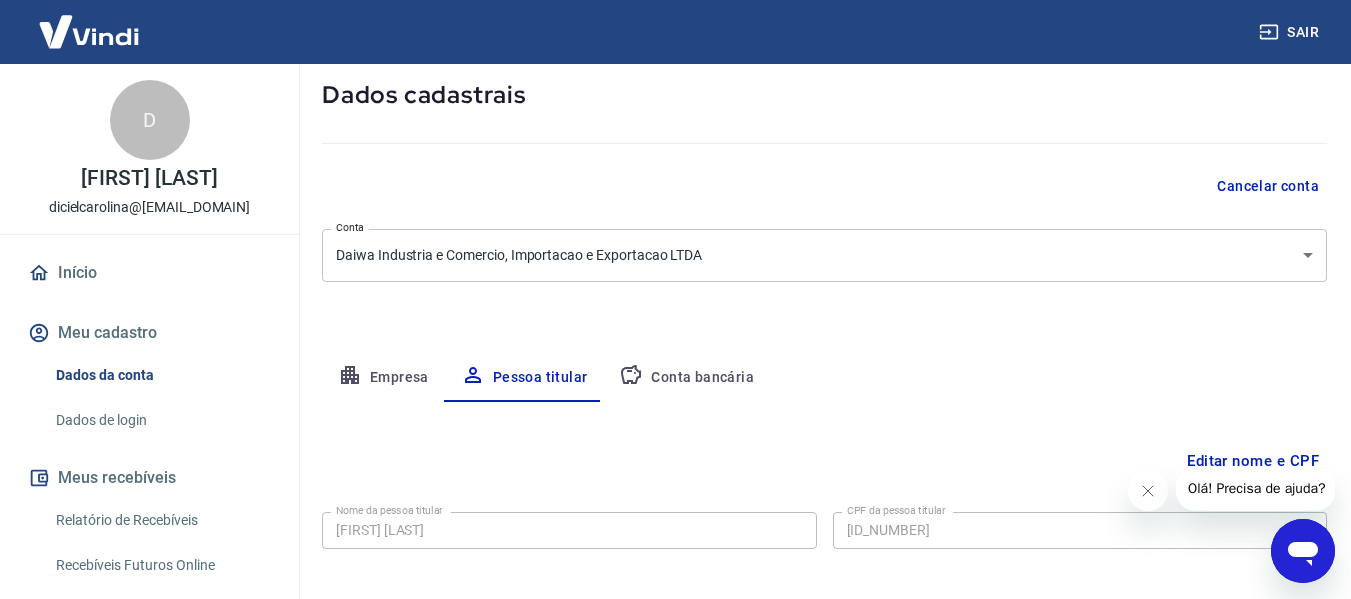 scroll, scrollTop: 201, scrollLeft: 0, axis: vertical 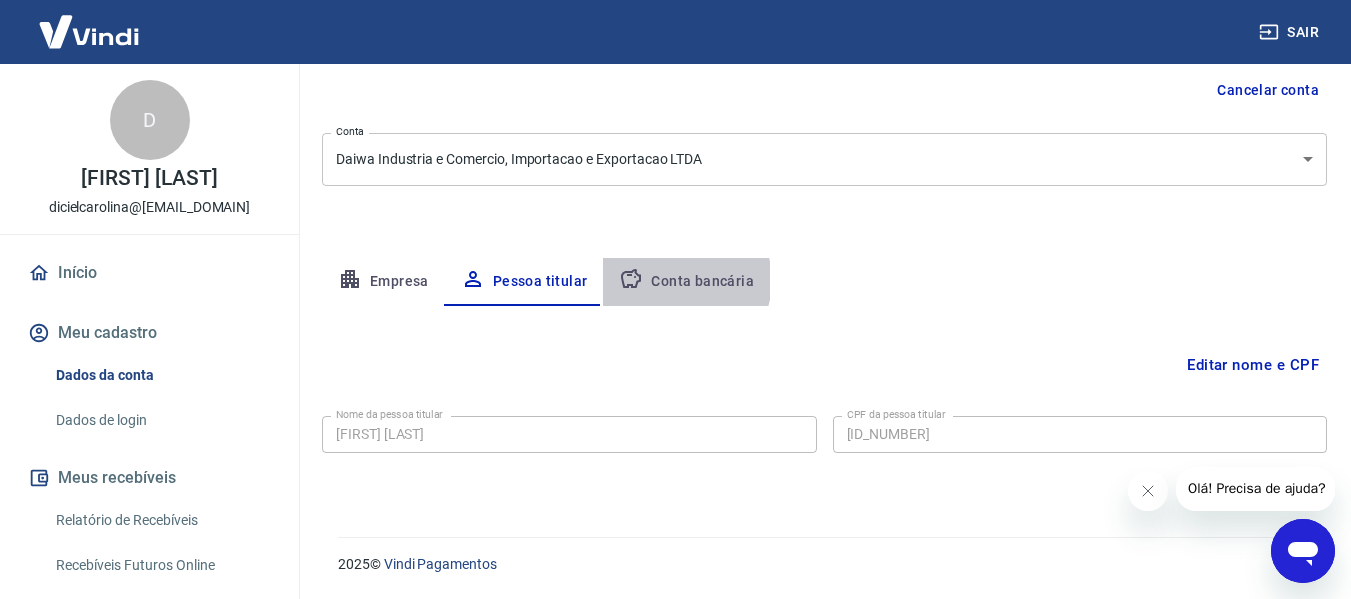 click on "Conta bancária" at bounding box center (686, 282) 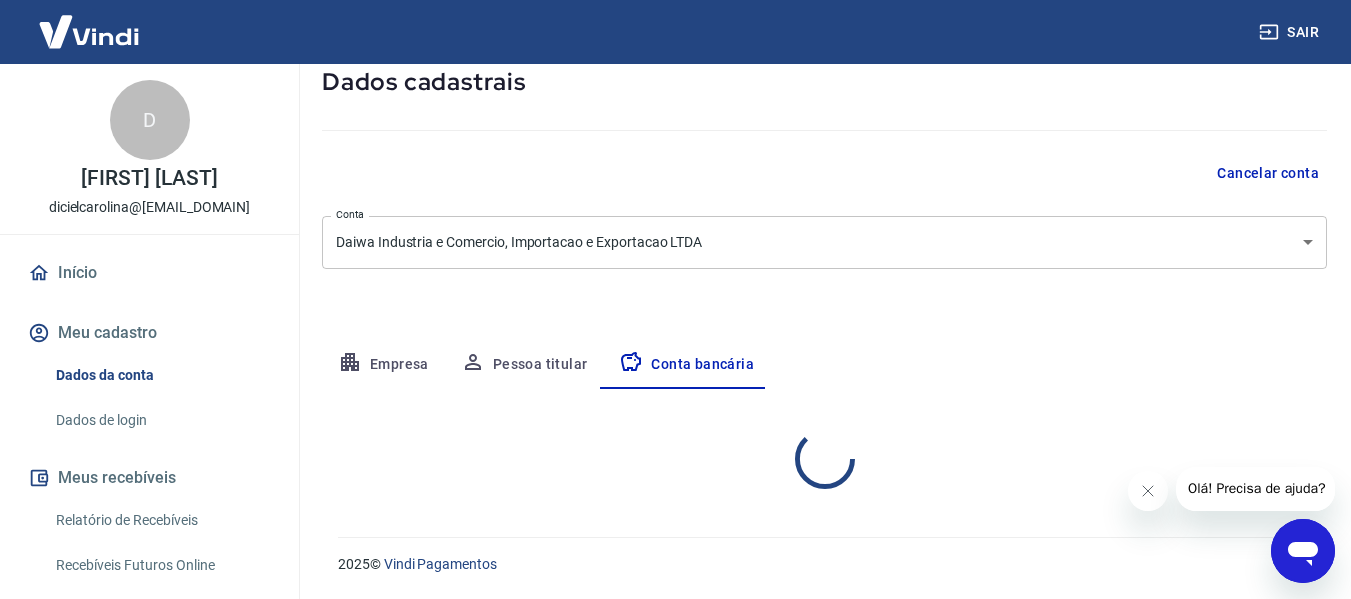 select on "1" 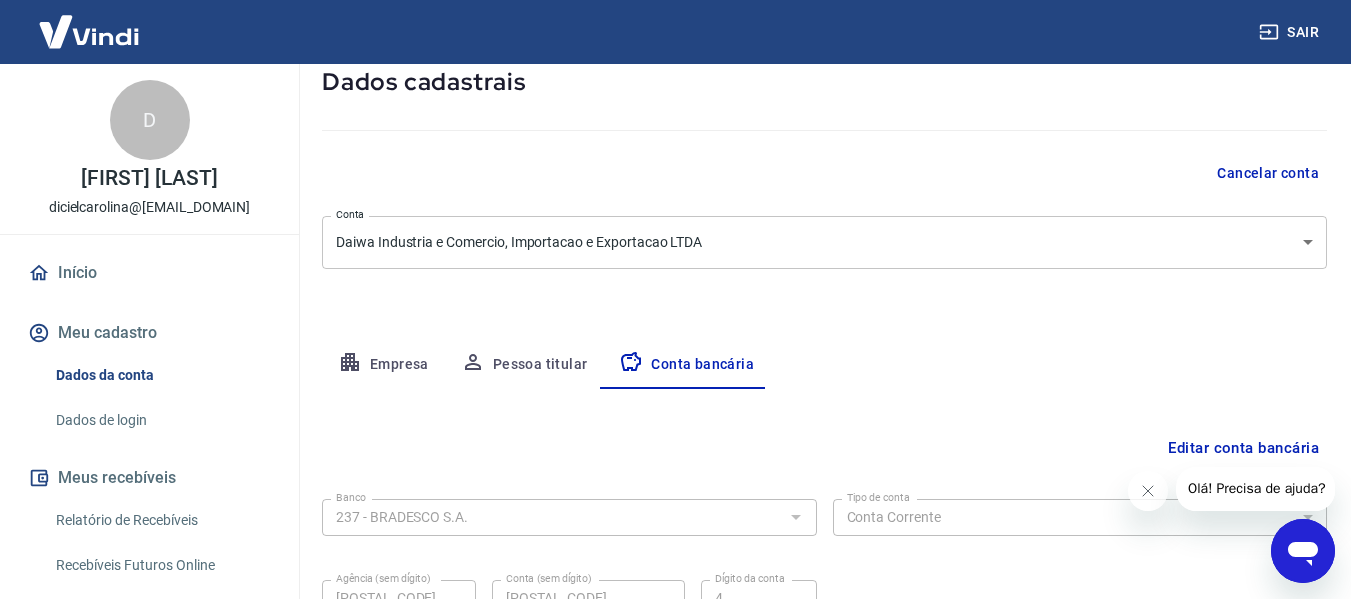 scroll, scrollTop: 201, scrollLeft: 0, axis: vertical 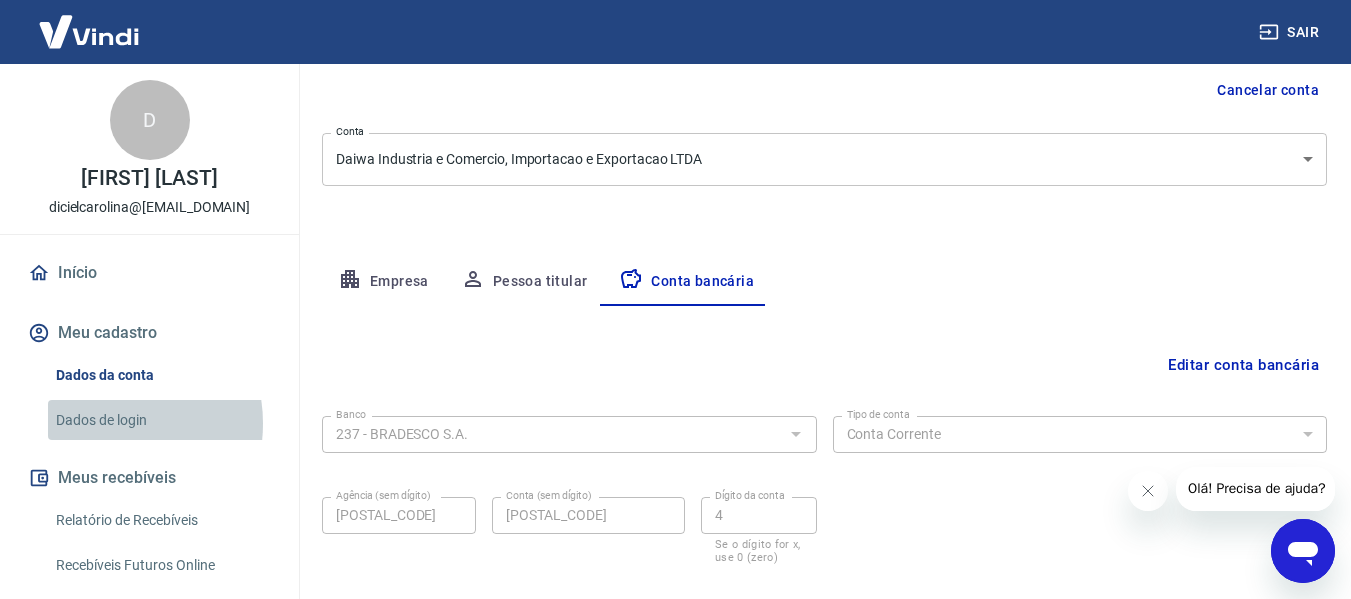 click on "Dados de login" at bounding box center (161, 420) 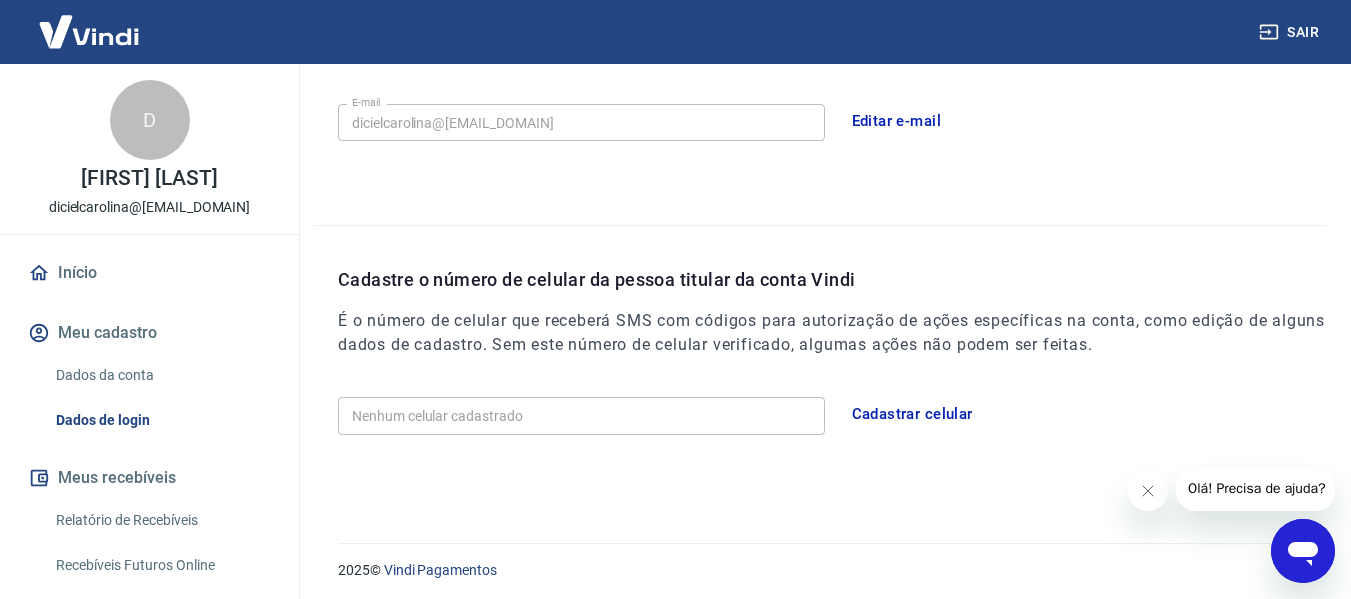 scroll, scrollTop: 614, scrollLeft: 0, axis: vertical 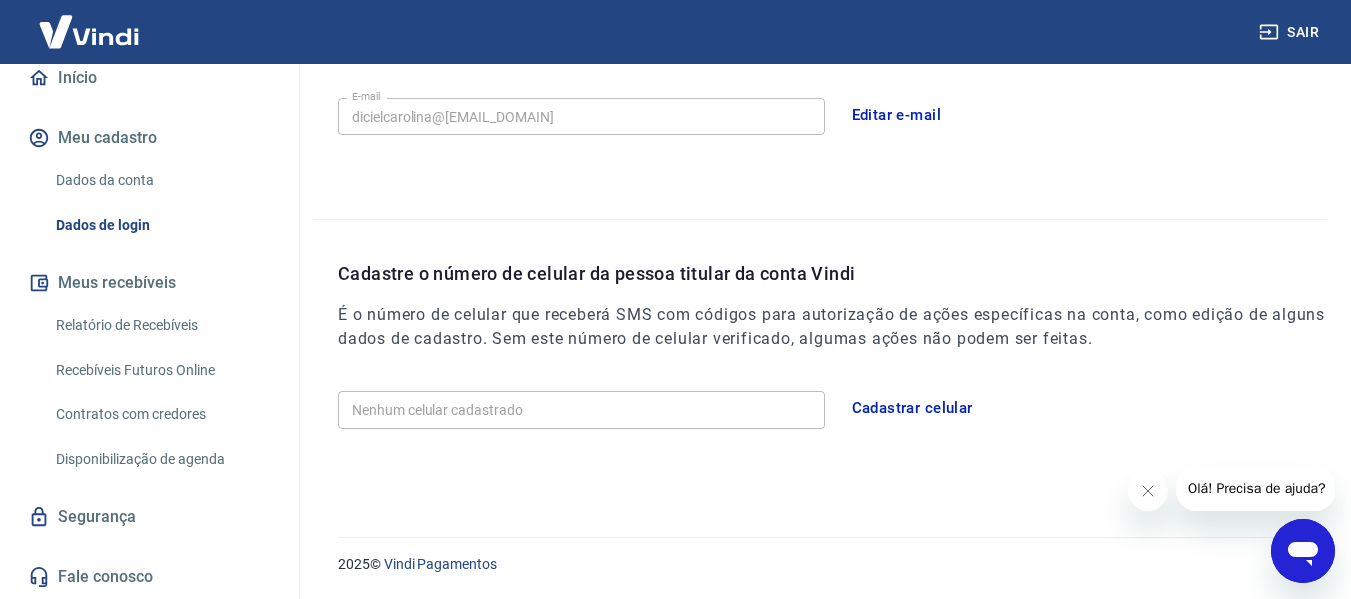 click on "Cadastrar celular" at bounding box center [912, 408] 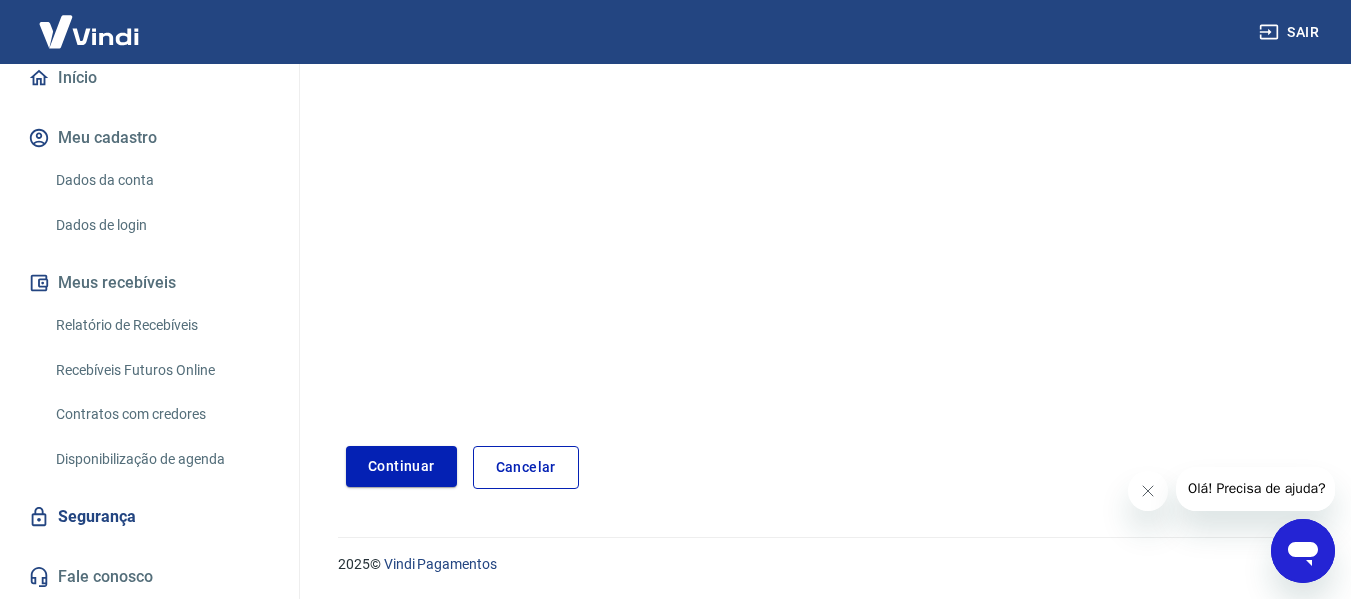 scroll, scrollTop: 348, scrollLeft: 0, axis: vertical 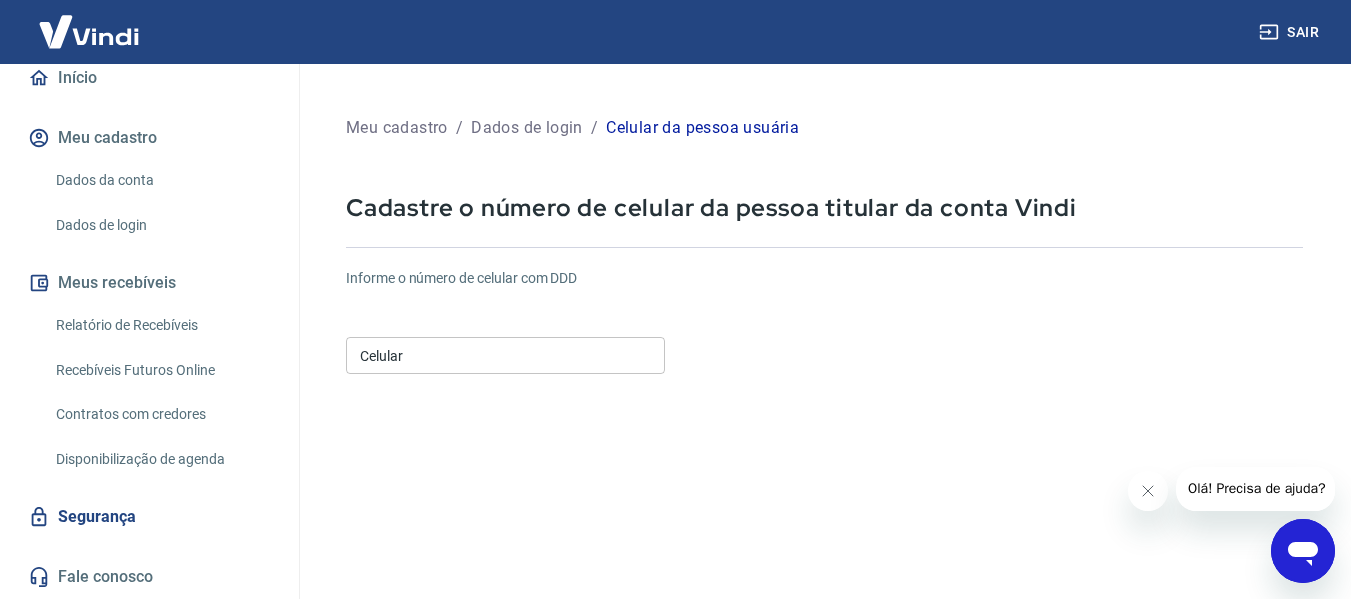 click on "Celular" at bounding box center (505, 355) 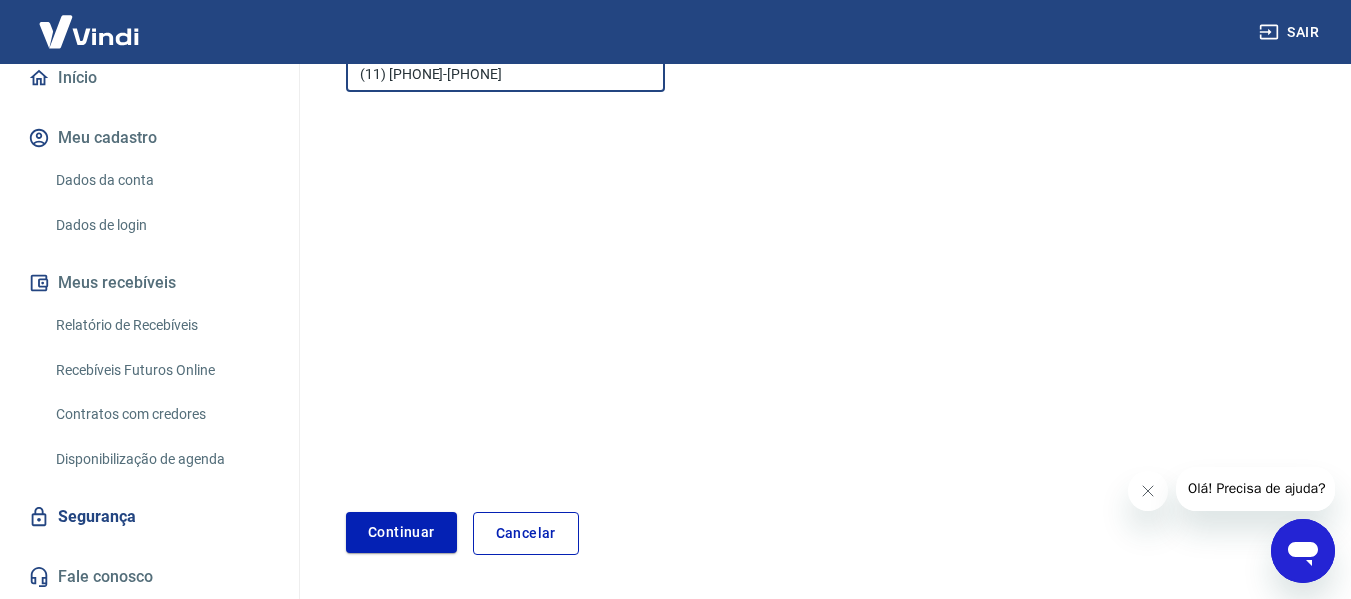 scroll, scrollTop: 348, scrollLeft: 0, axis: vertical 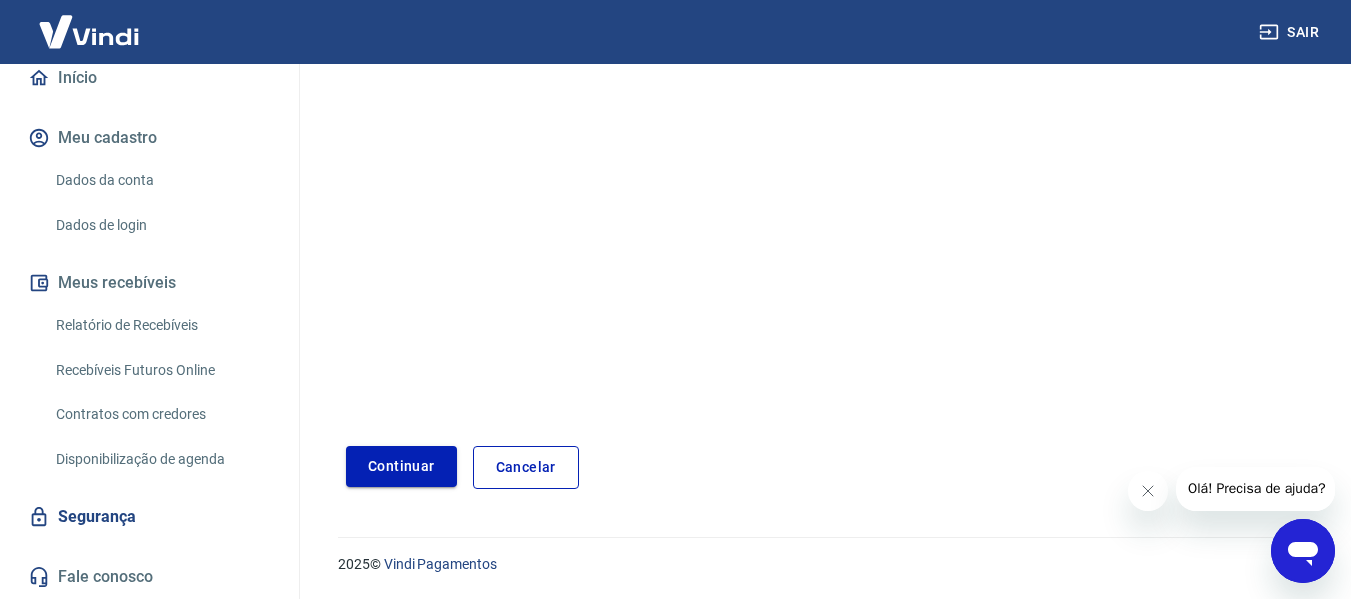 type on "(11) 97428-4050" 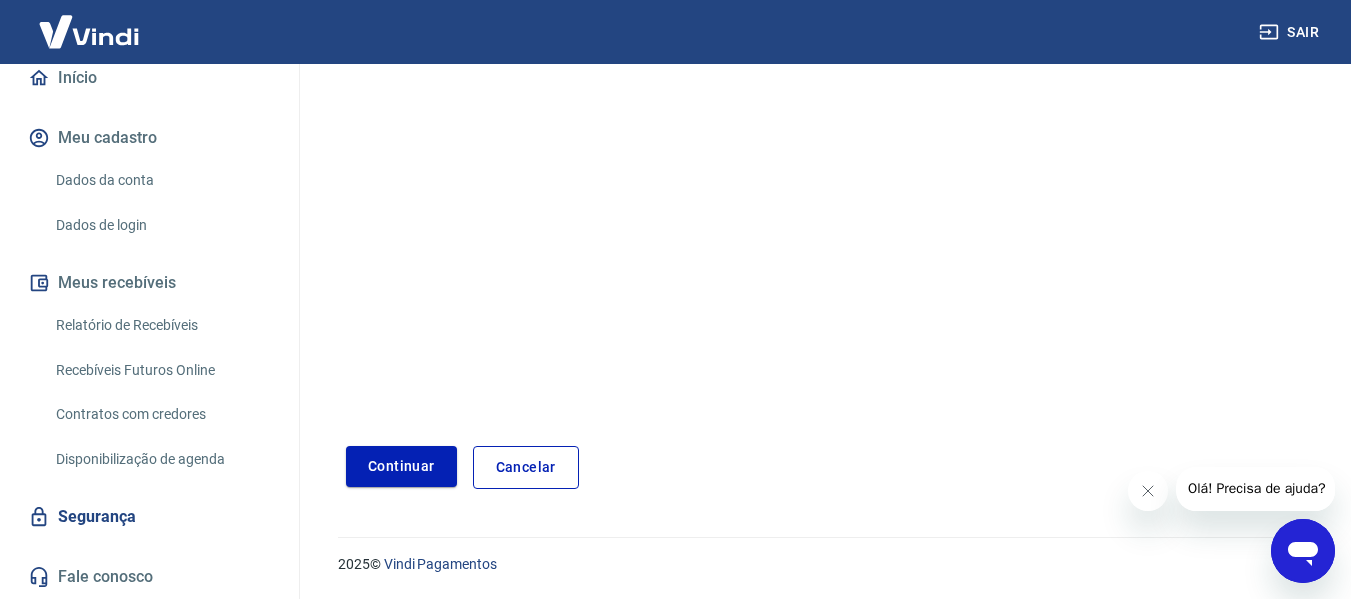 click on "Continuar" at bounding box center [401, 466] 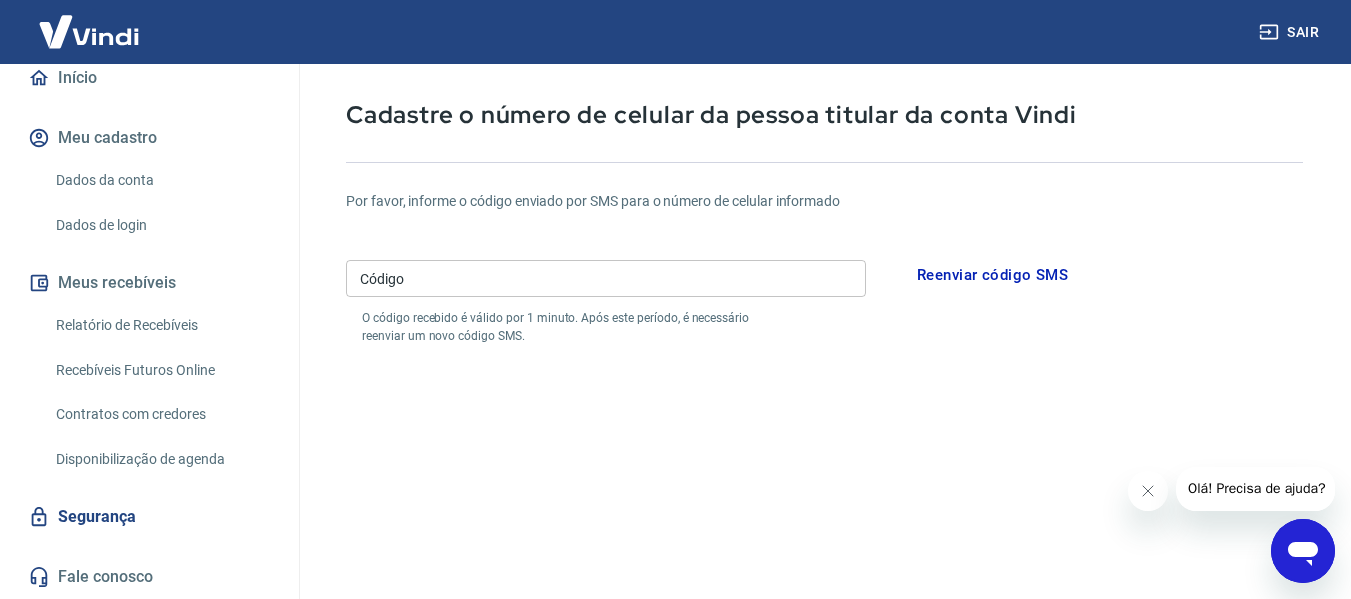 scroll, scrollTop: 86, scrollLeft: 0, axis: vertical 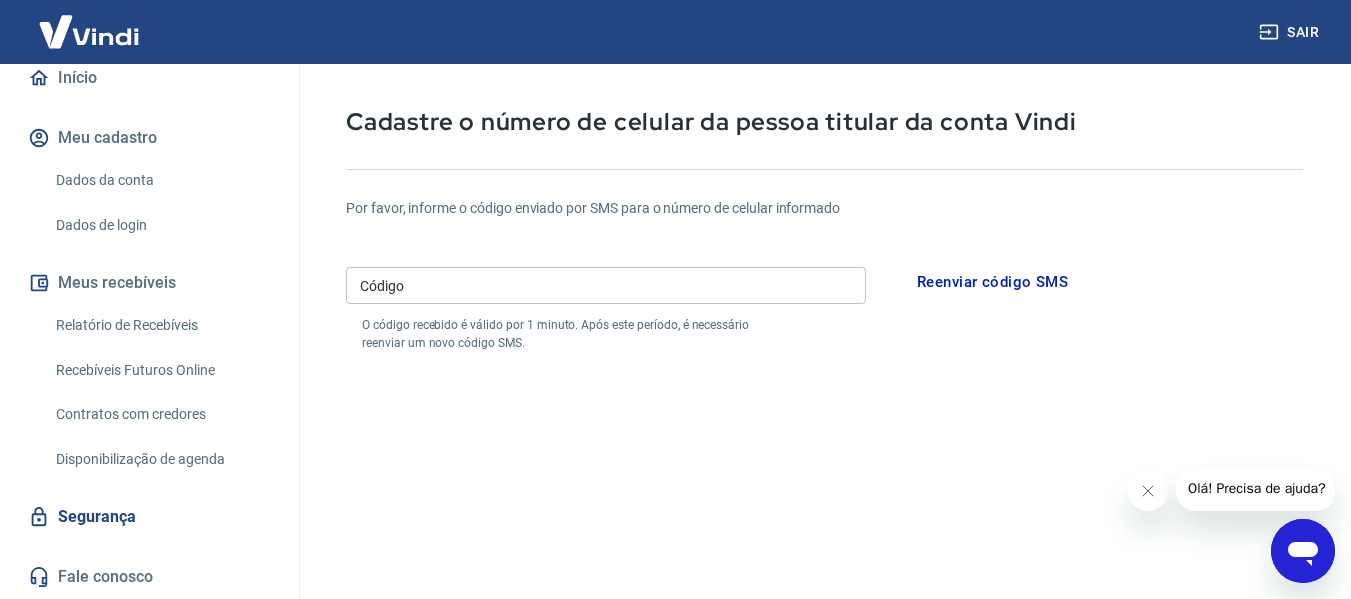 click on "Código" at bounding box center [606, 285] 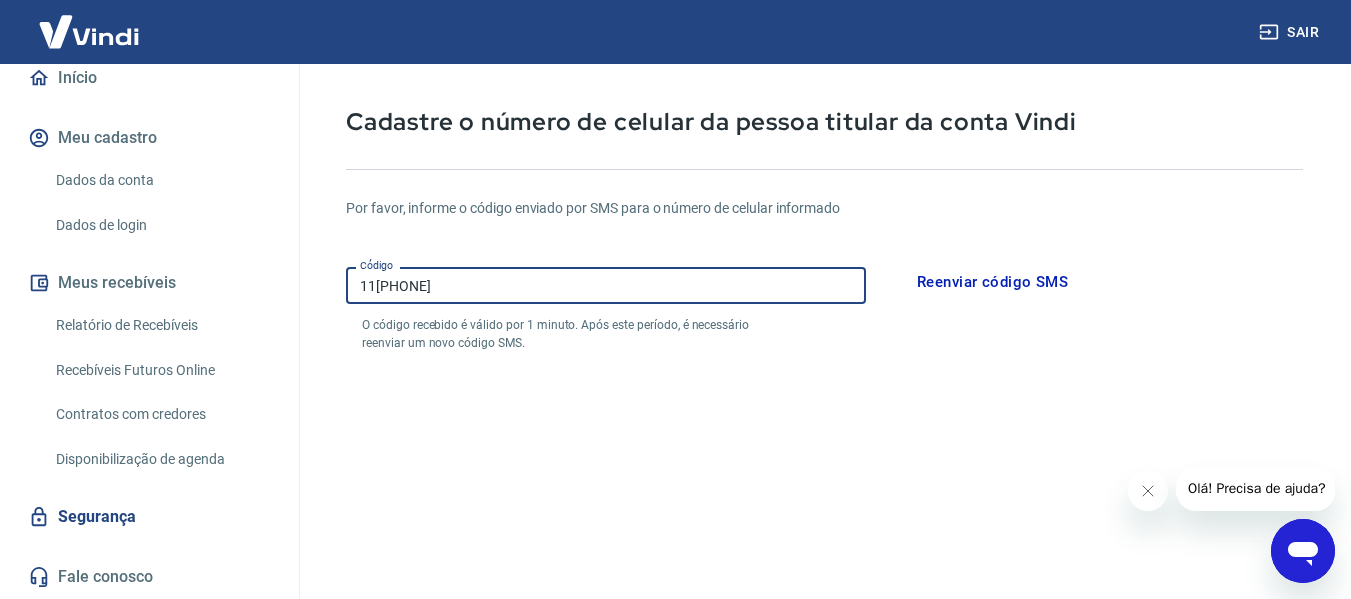 type on "11979716994" 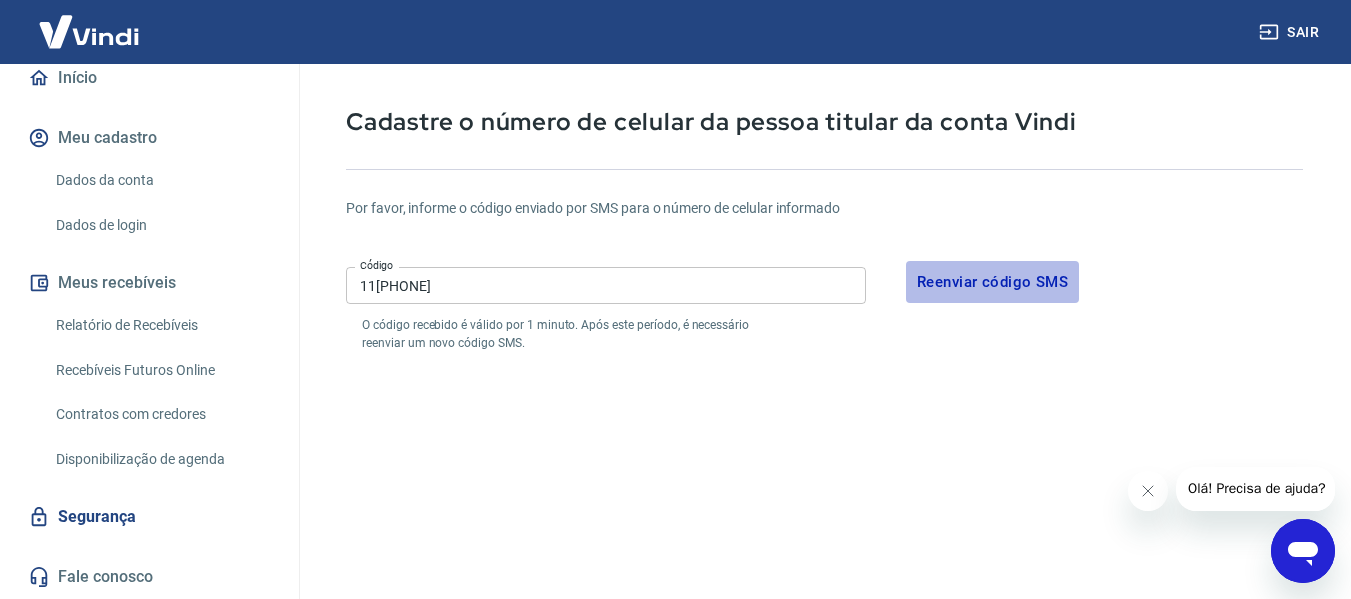 click on "Reenviar código SMS" at bounding box center [992, 282] 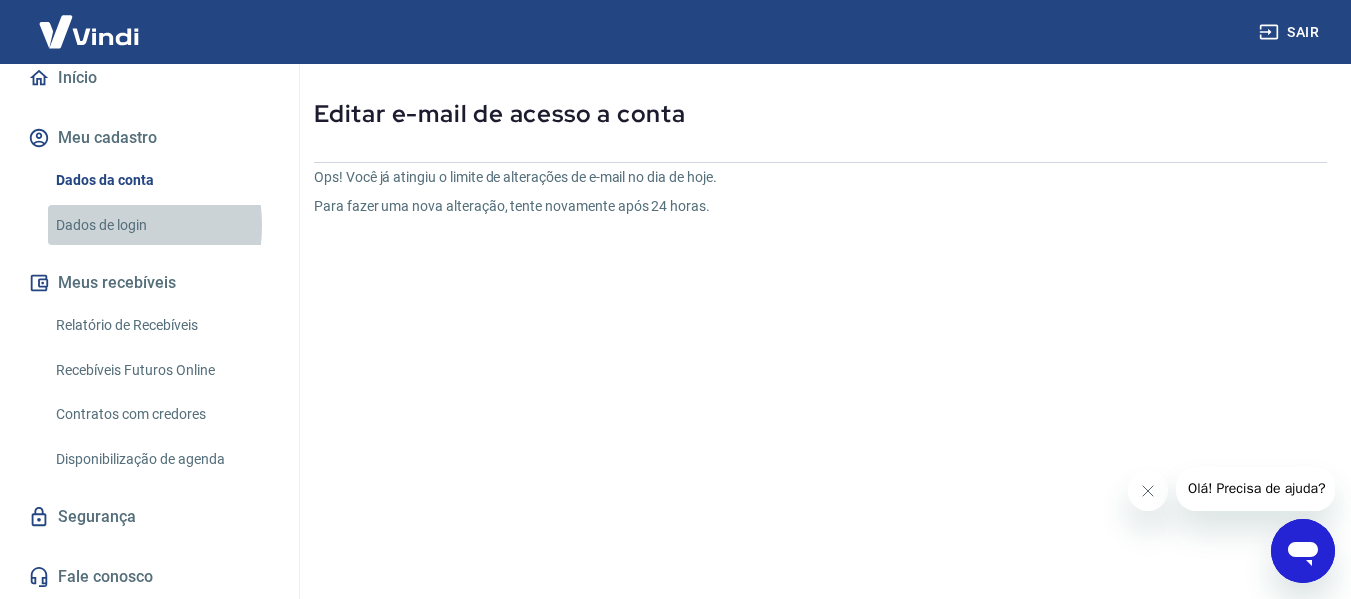 click on "Dados de login" at bounding box center (161, 225) 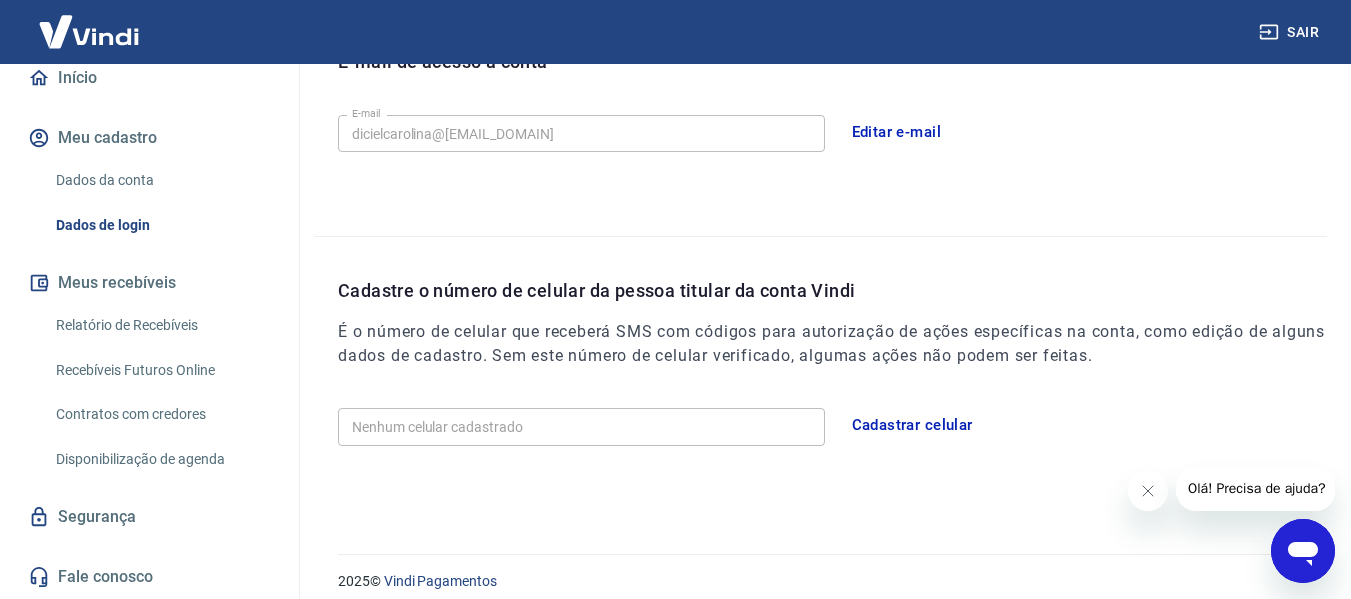 scroll, scrollTop: 599, scrollLeft: 0, axis: vertical 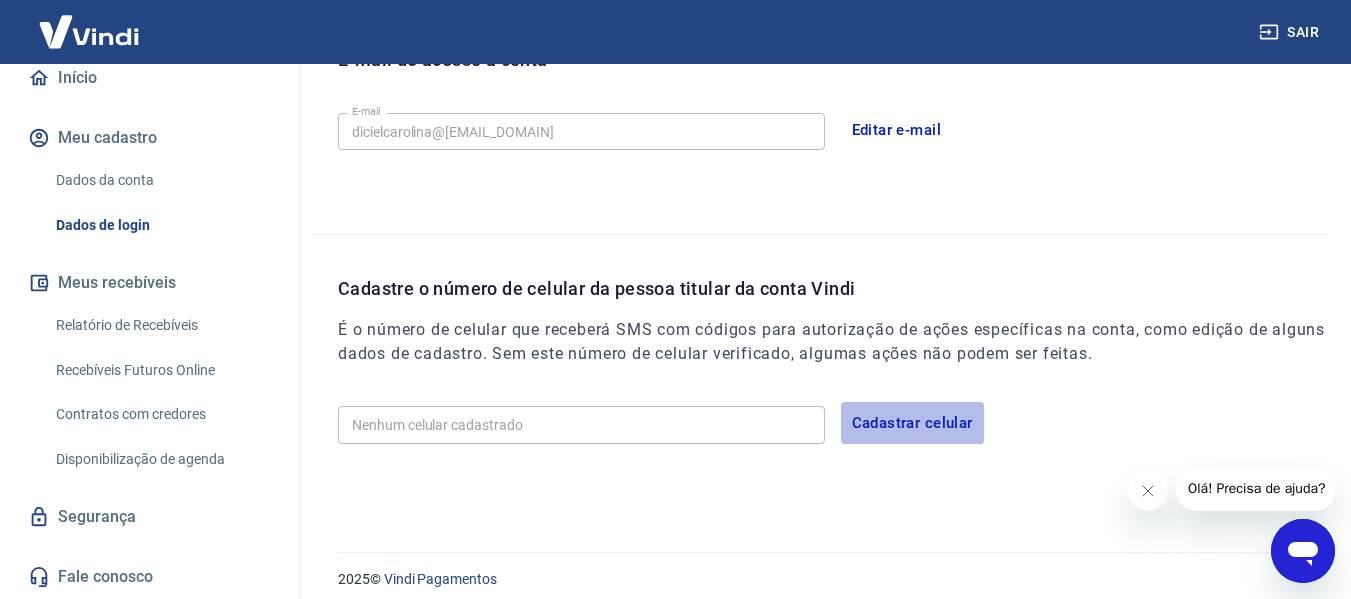 click on "Cadastrar celular" at bounding box center (912, 423) 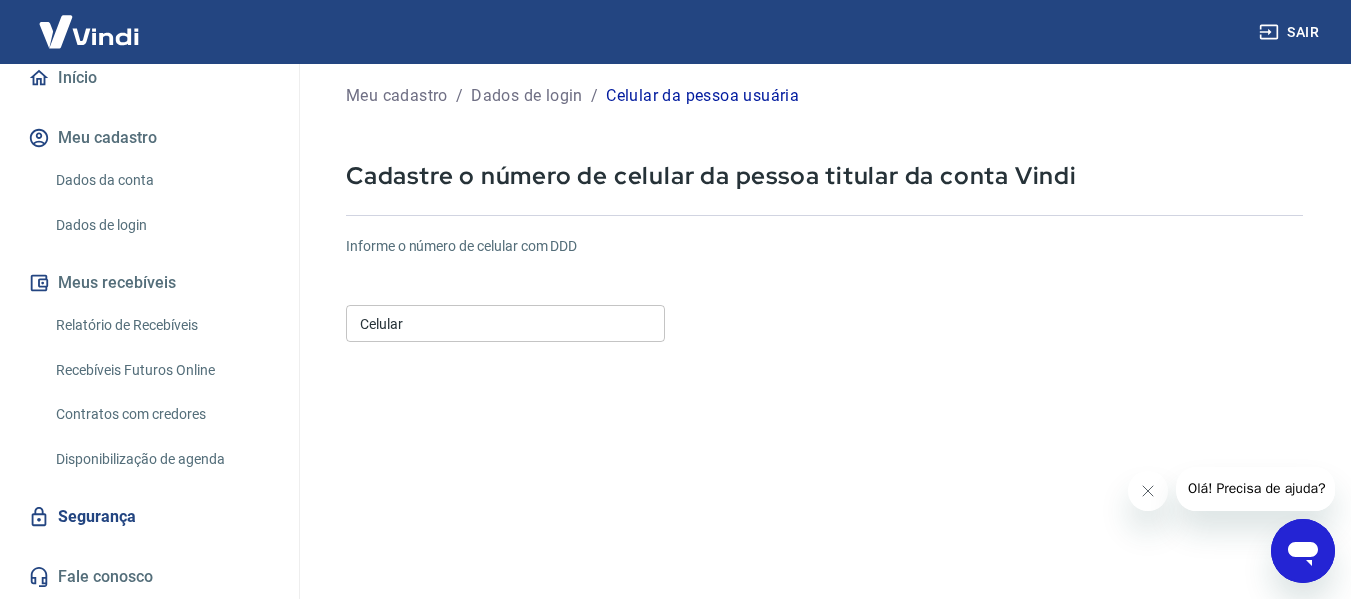 scroll, scrollTop: 7, scrollLeft: 0, axis: vertical 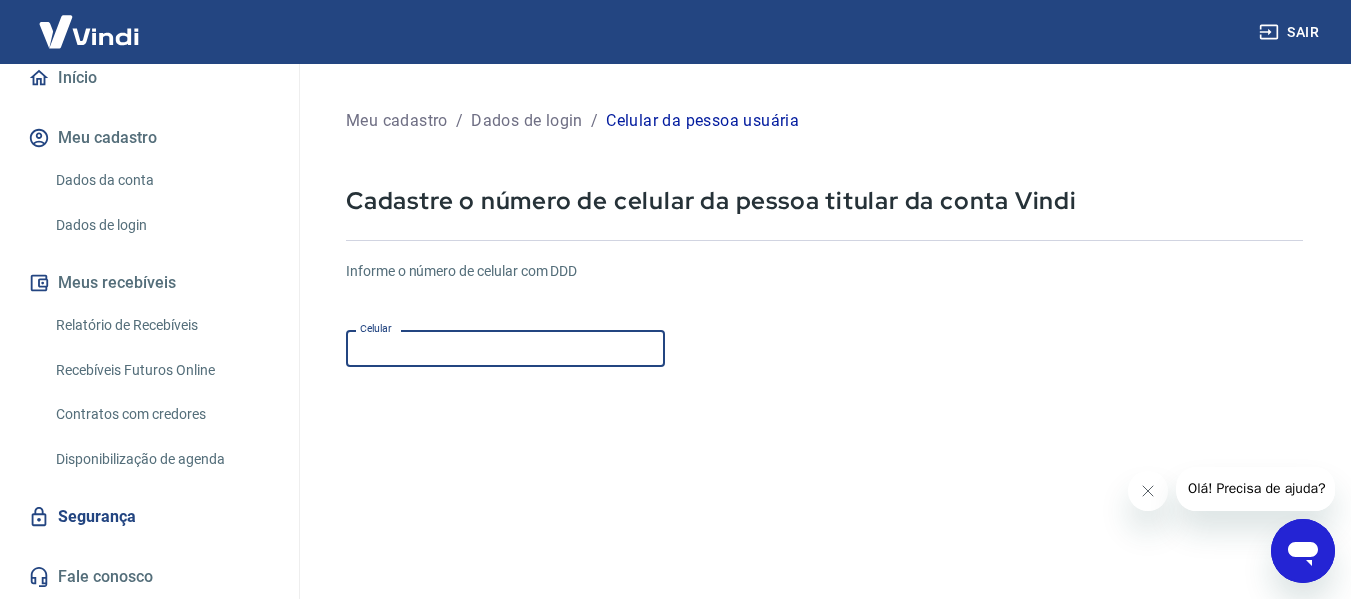 click on "Celular" at bounding box center (505, 348) 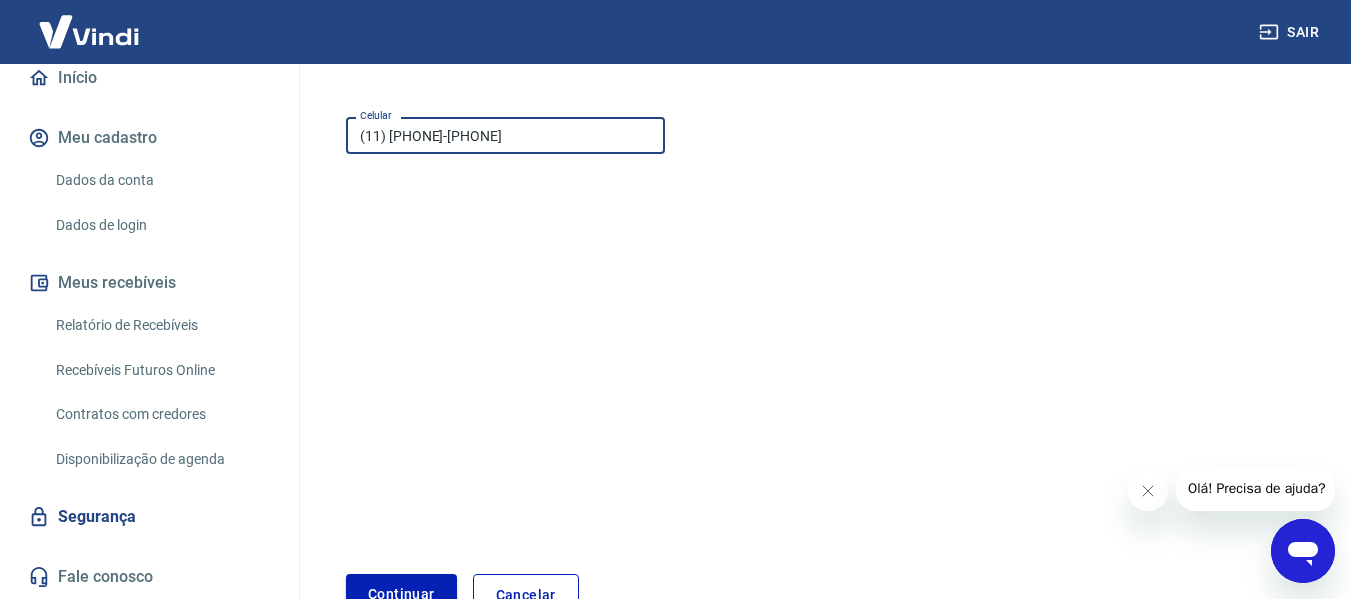 scroll, scrollTop: 329, scrollLeft: 0, axis: vertical 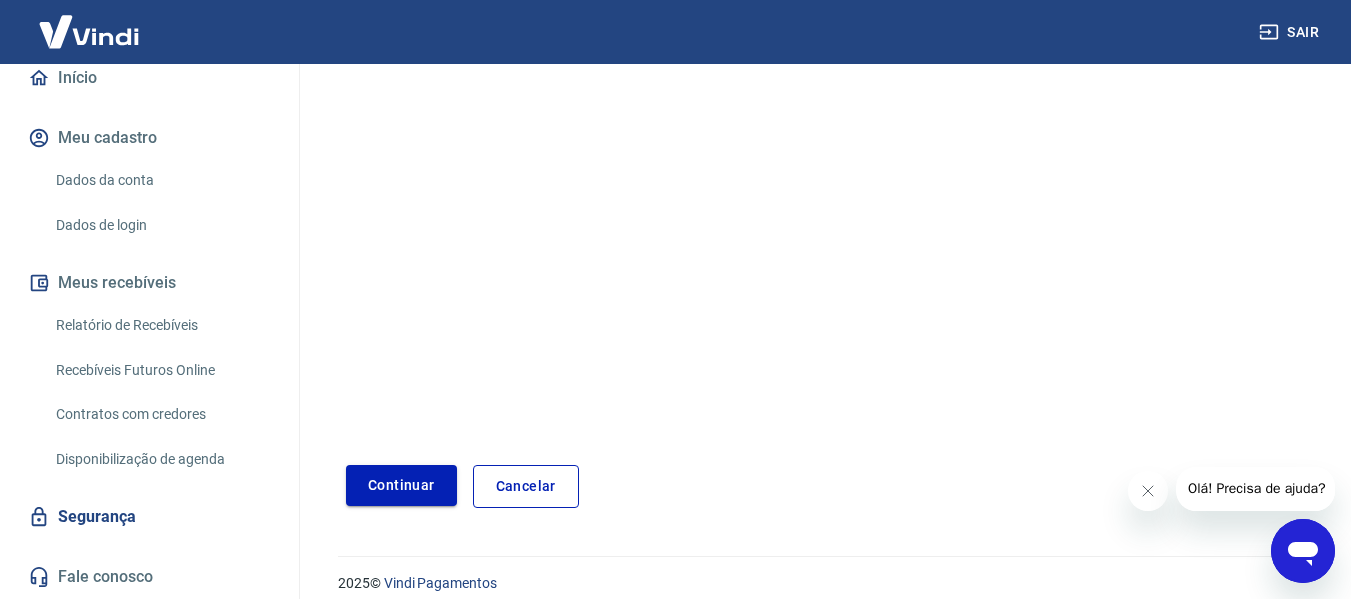 type on "(11) 97971-6994" 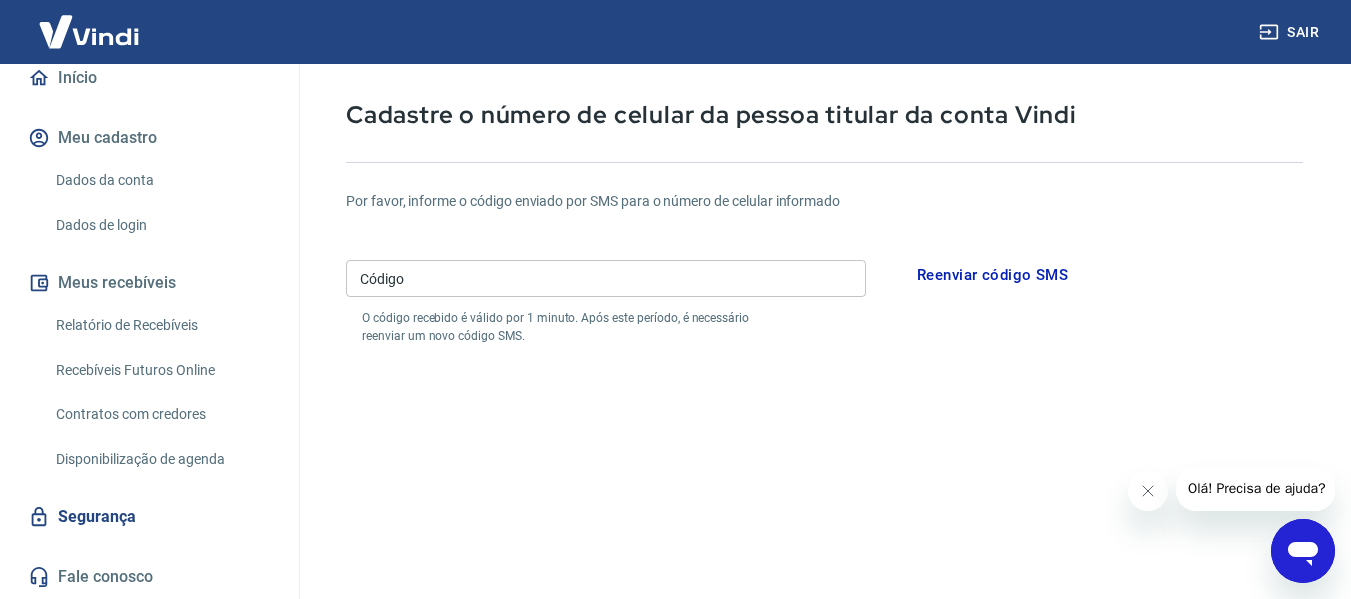 scroll, scrollTop: 65, scrollLeft: 0, axis: vertical 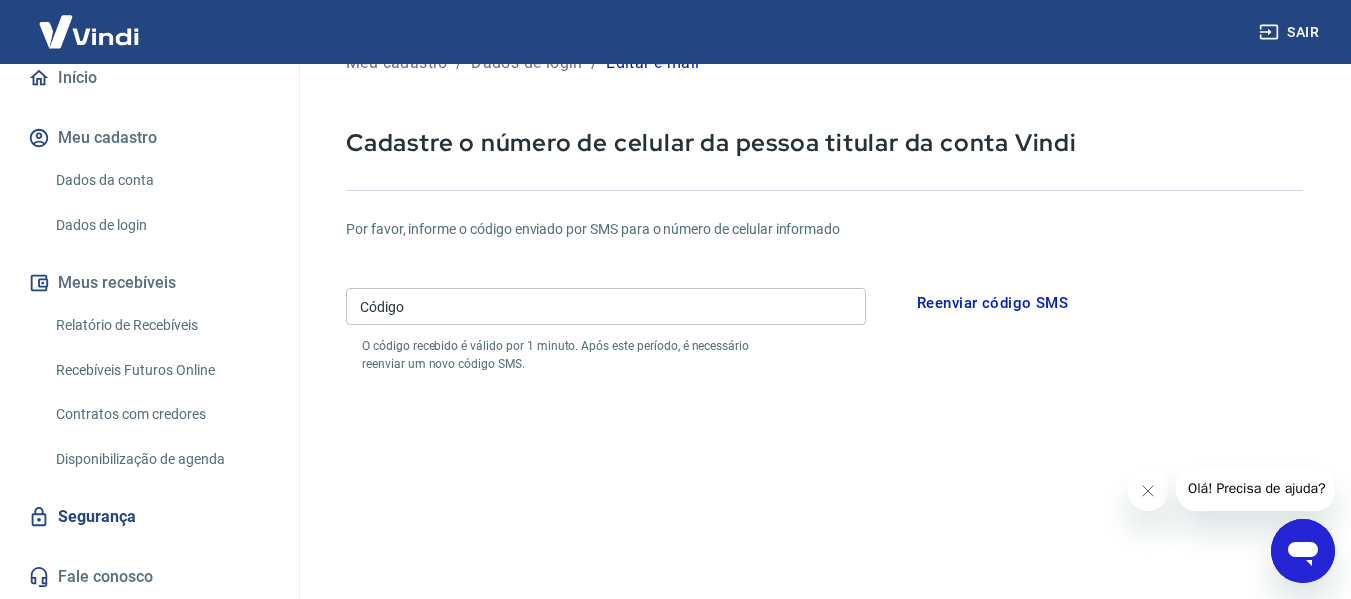 click on "Código Código O código recebido é válido por 1 minuto. Após este período, é necessário reenviar um novo código SMS." at bounding box center (606, 326) 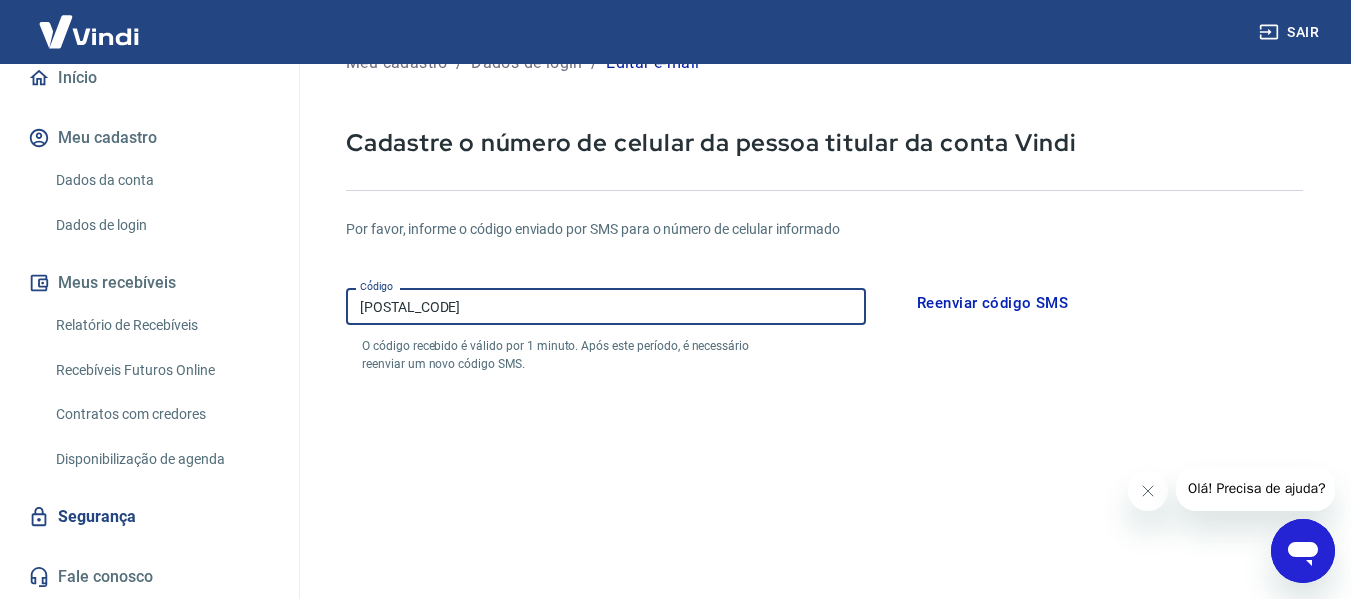 type on "033920" 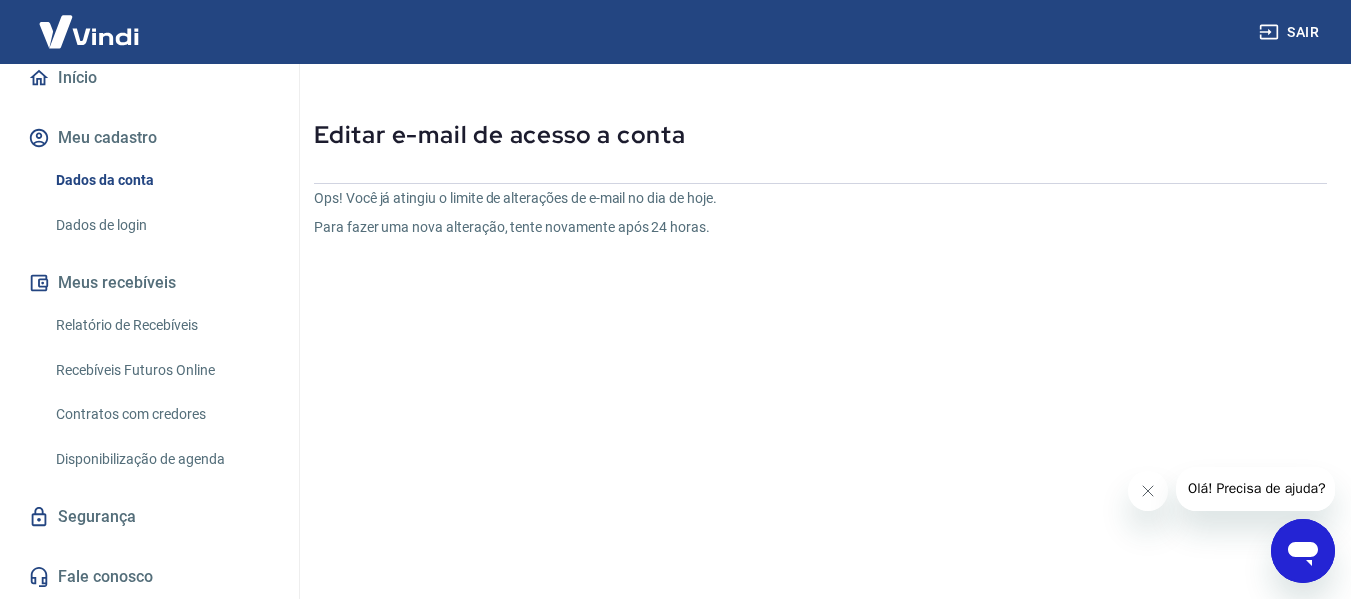 click on "Dados de login" at bounding box center [161, 225] 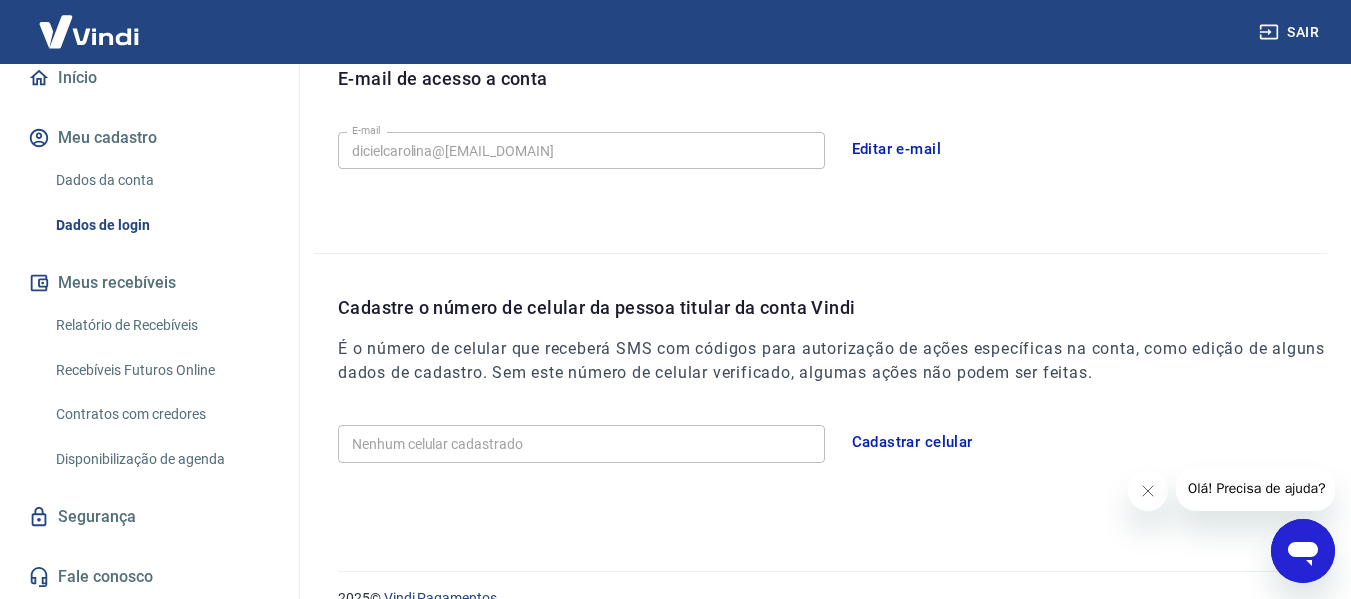 scroll, scrollTop: 557, scrollLeft: 0, axis: vertical 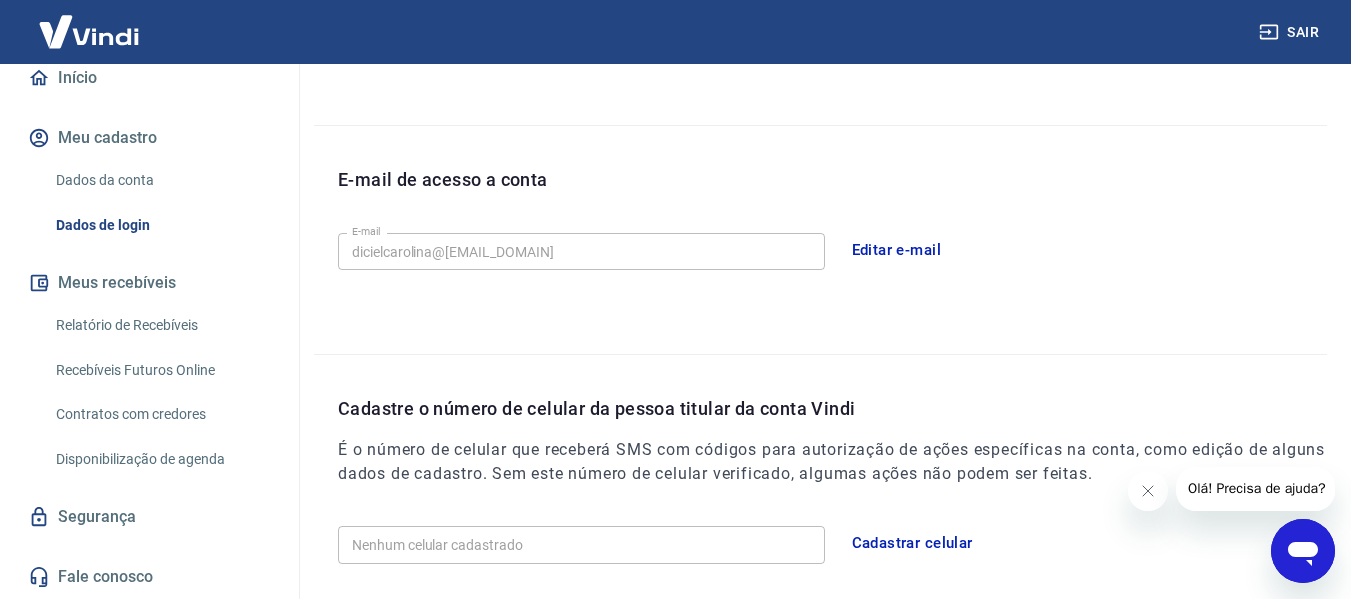 click on "Editar e-mail" at bounding box center [897, 250] 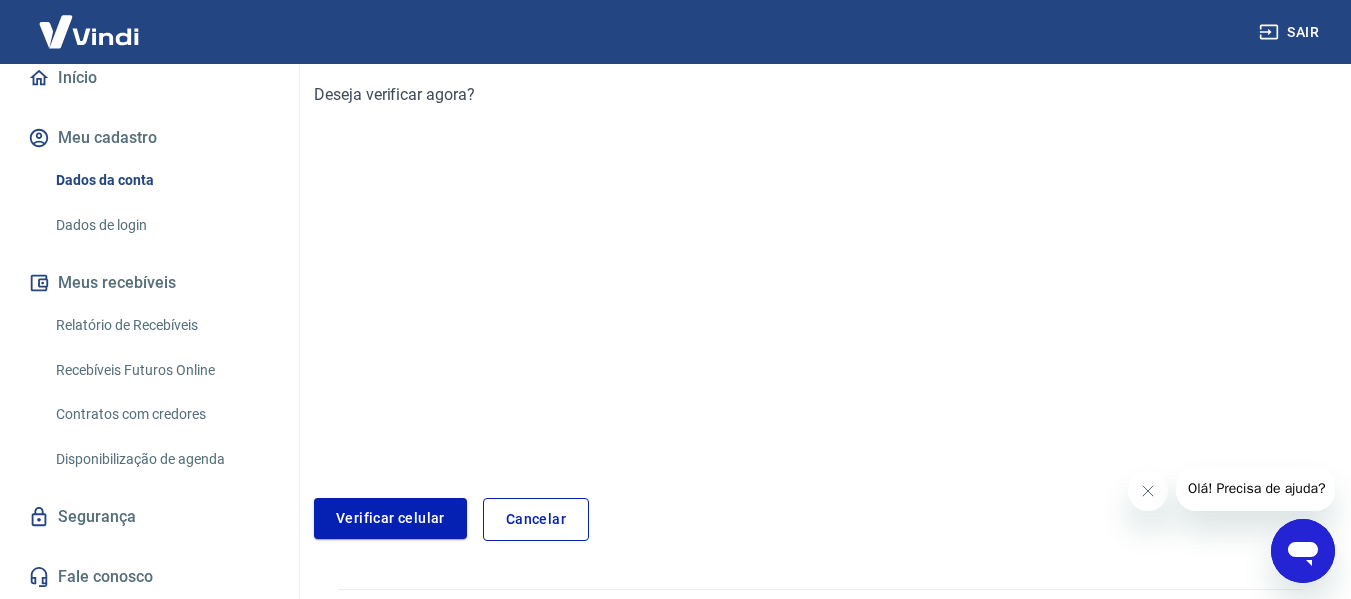 scroll, scrollTop: 269, scrollLeft: 0, axis: vertical 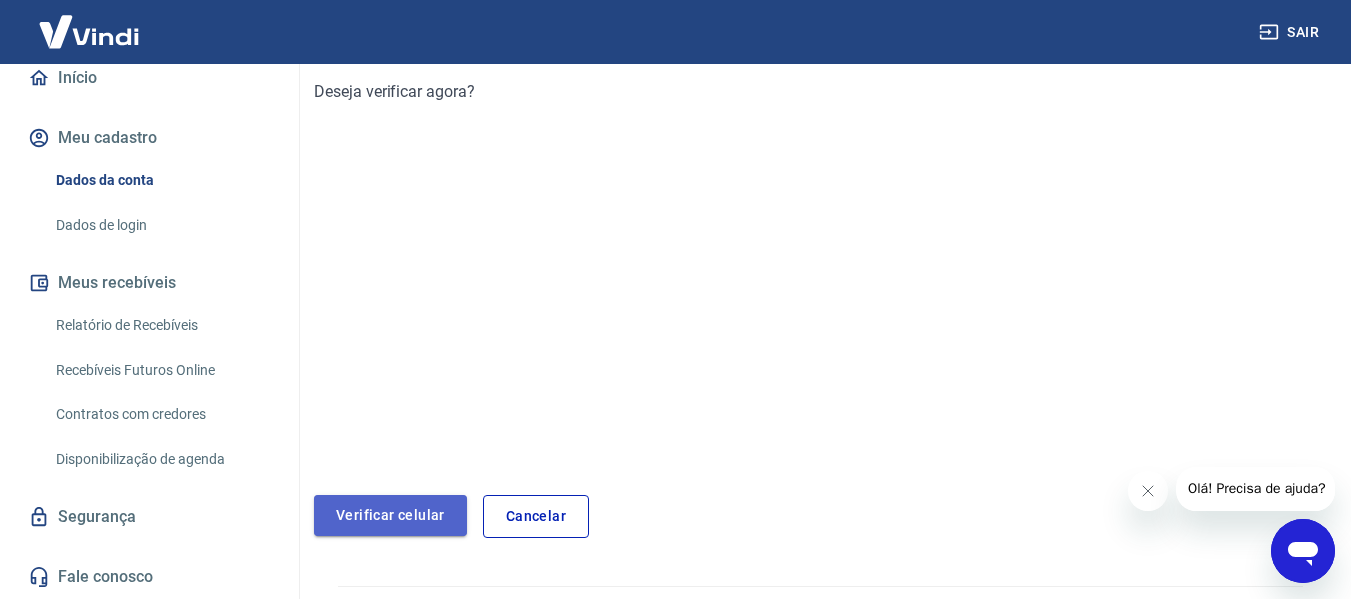 click on "Verificar celular" at bounding box center (390, 515) 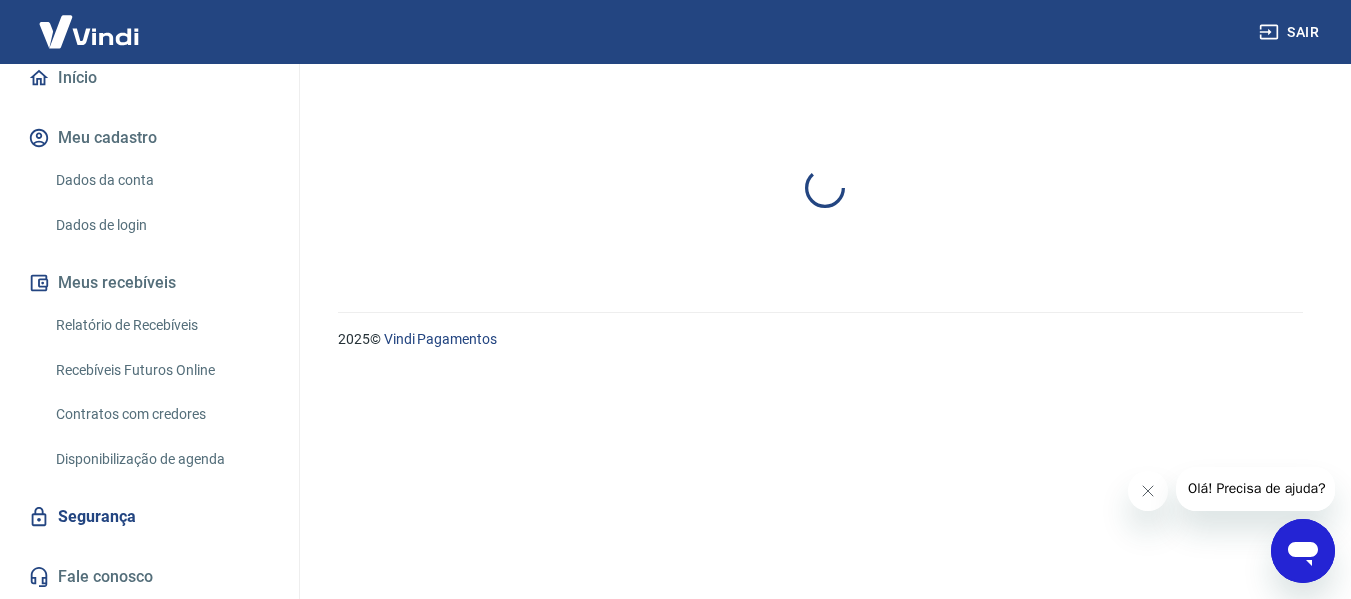scroll, scrollTop: 0, scrollLeft: 0, axis: both 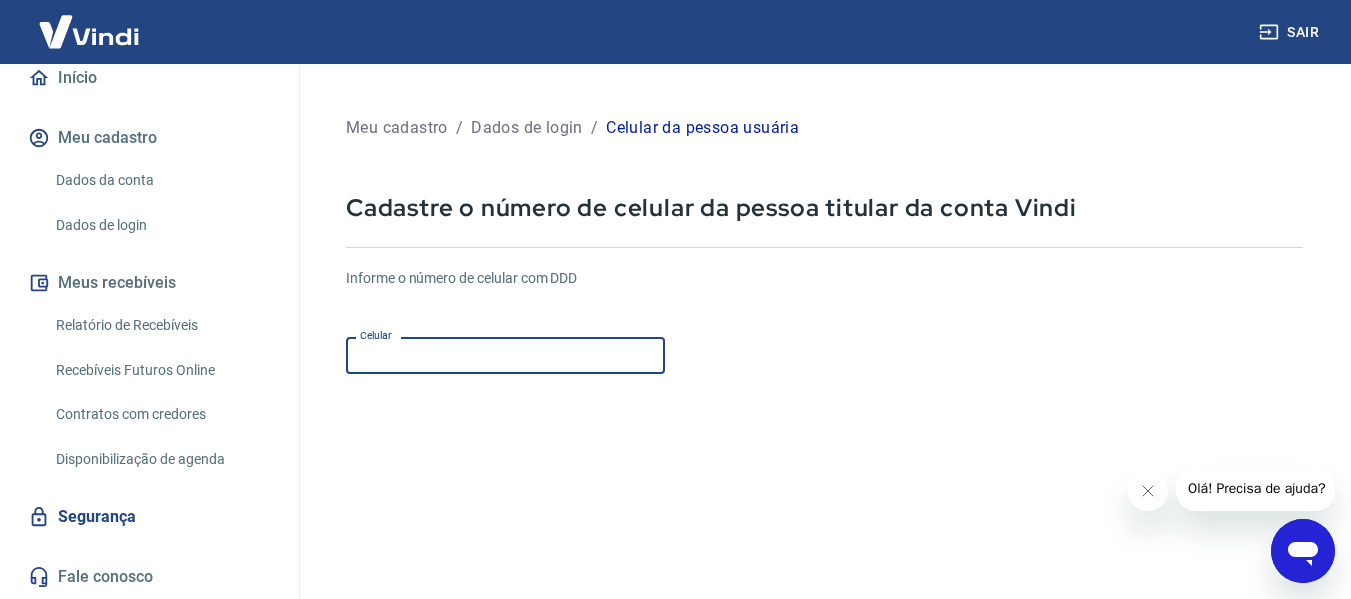 click on "Celular" at bounding box center (505, 355) 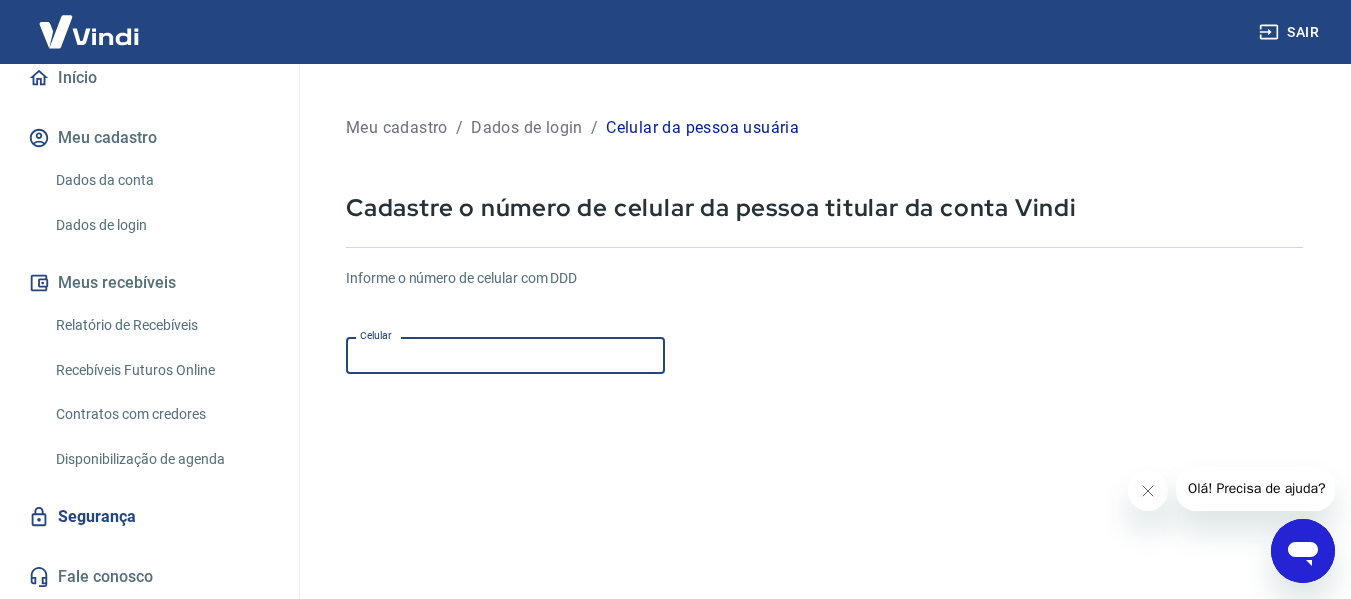 type on "(11) 97971-6994" 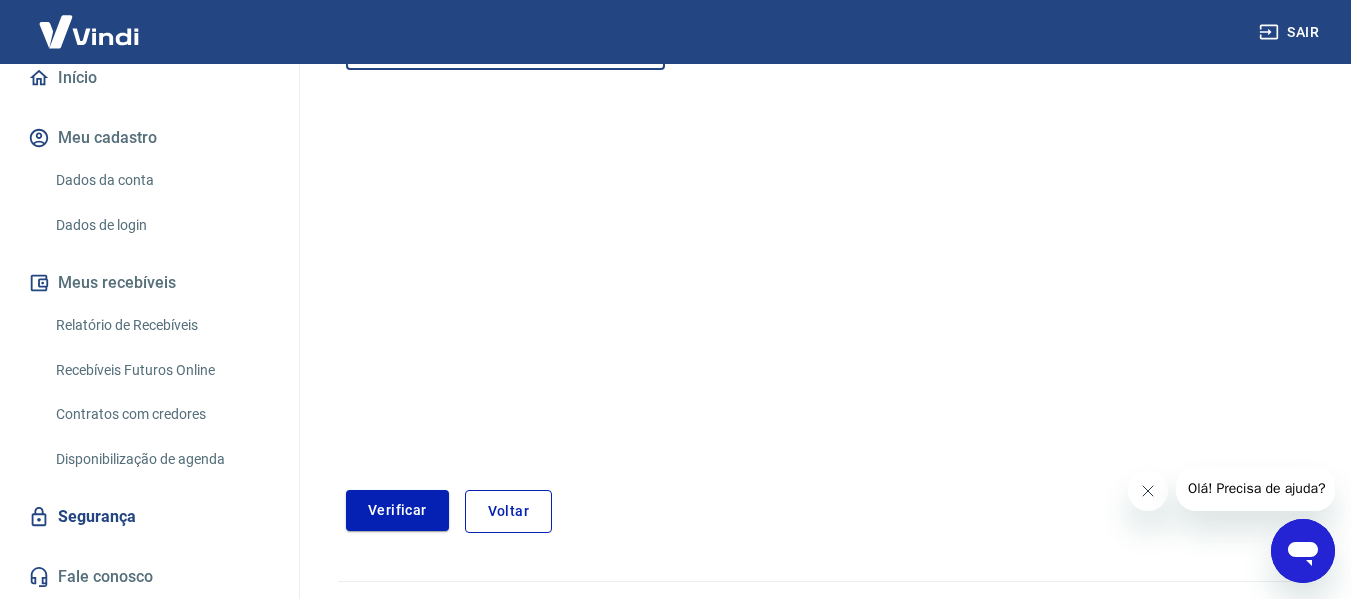 scroll, scrollTop: 309, scrollLeft: 0, axis: vertical 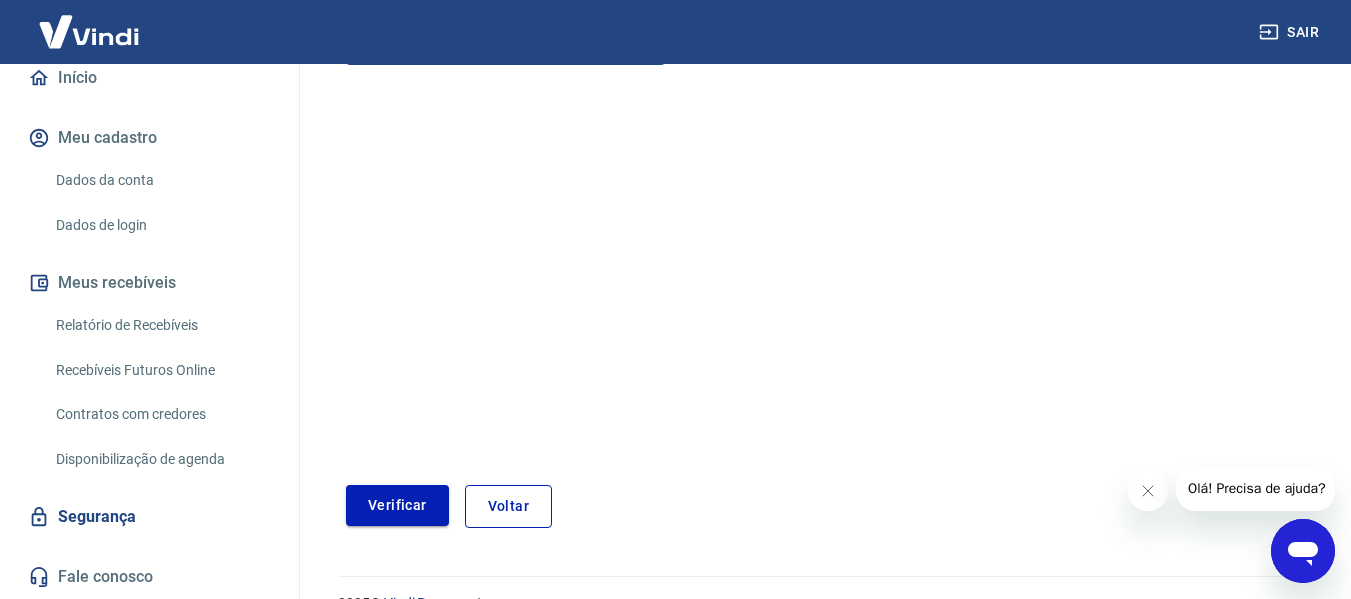 click on "Verificar" at bounding box center (397, 505) 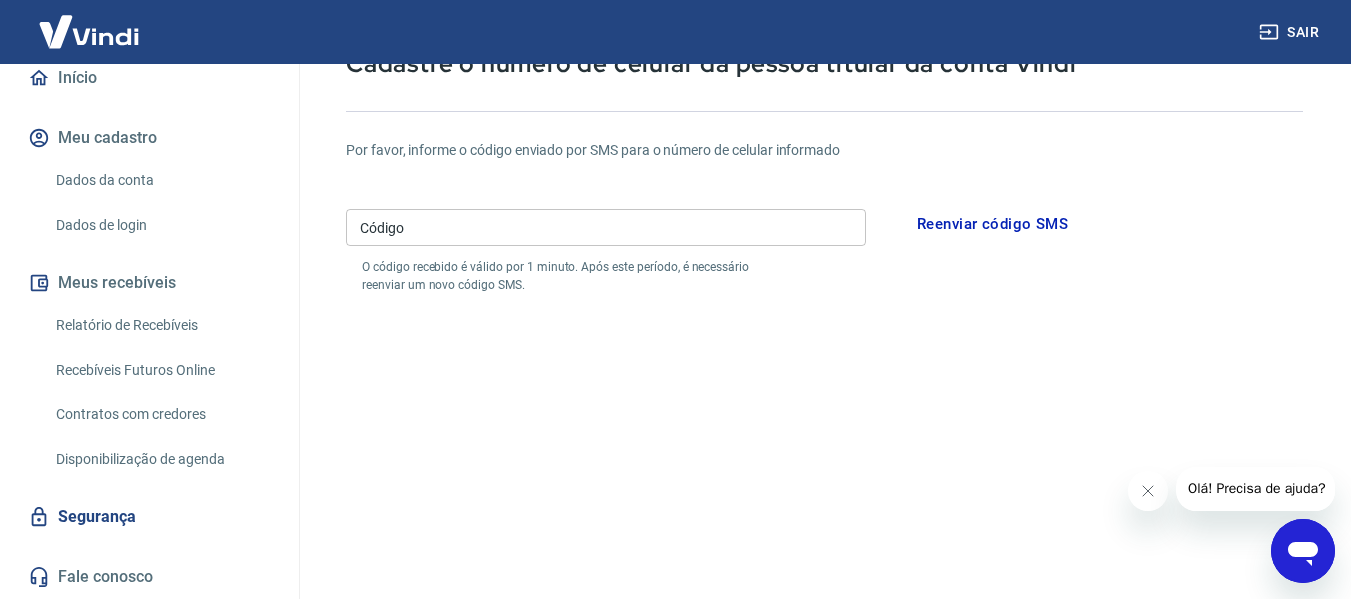 scroll, scrollTop: 136, scrollLeft: 0, axis: vertical 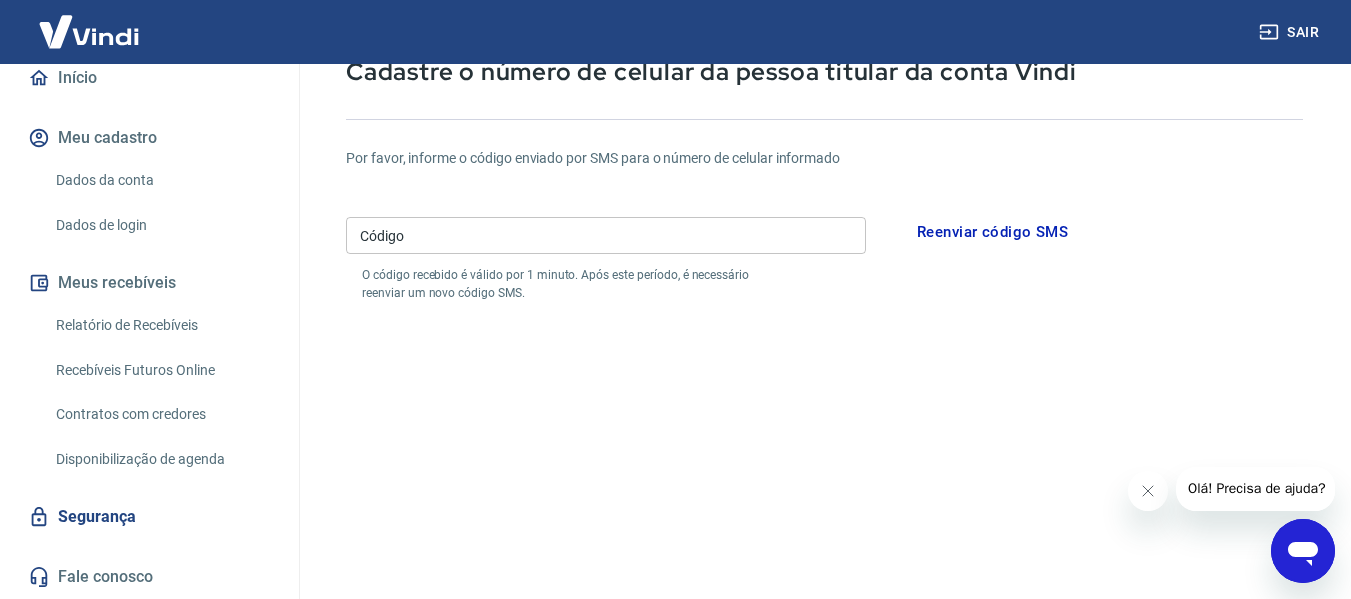 drag, startPoint x: 751, startPoint y: 226, endPoint x: 761, endPoint y: 269, distance: 44.14748 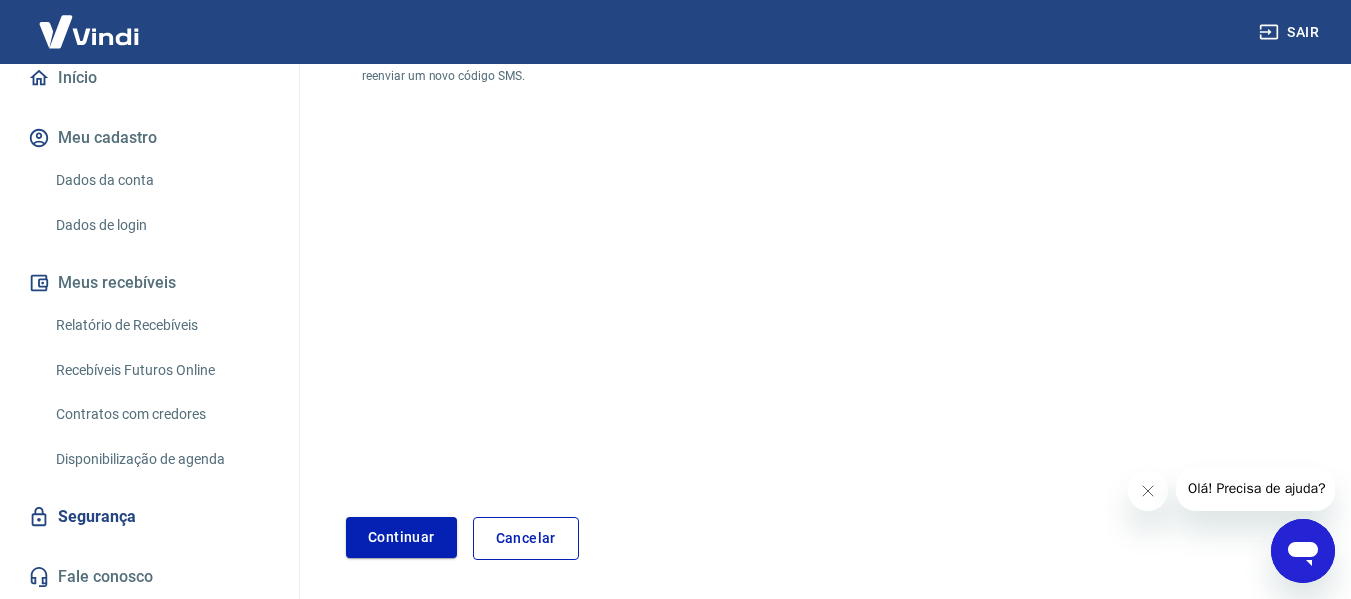 scroll, scrollTop: 424, scrollLeft: 0, axis: vertical 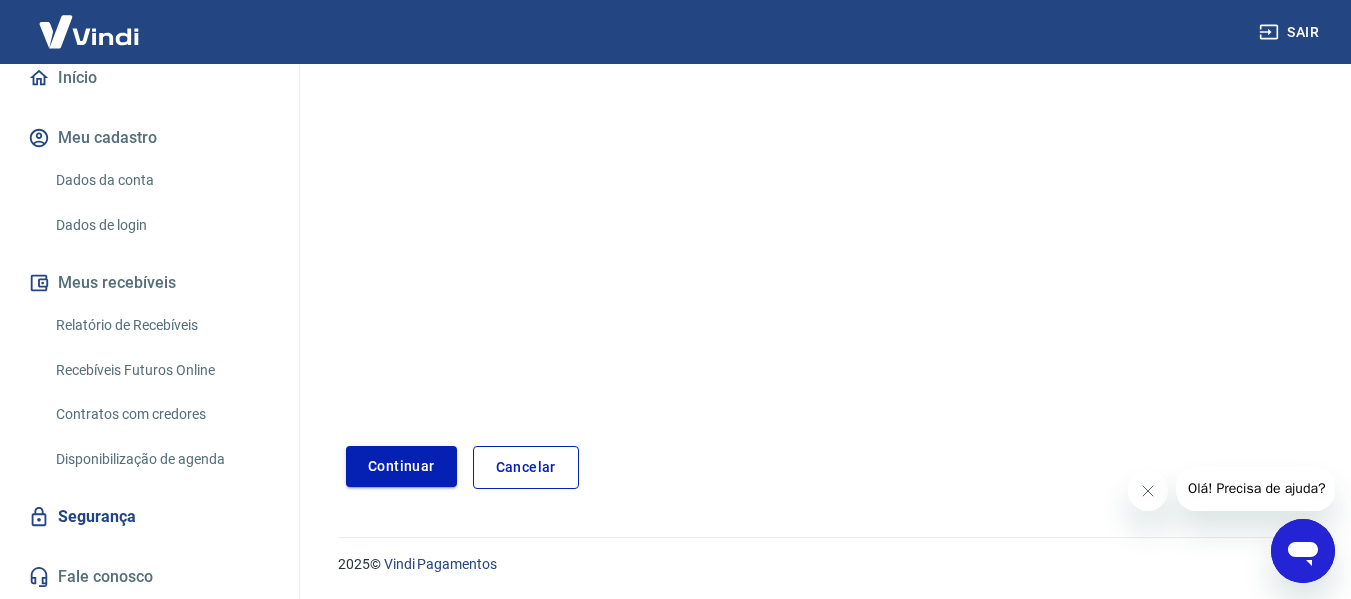 type on "613238" 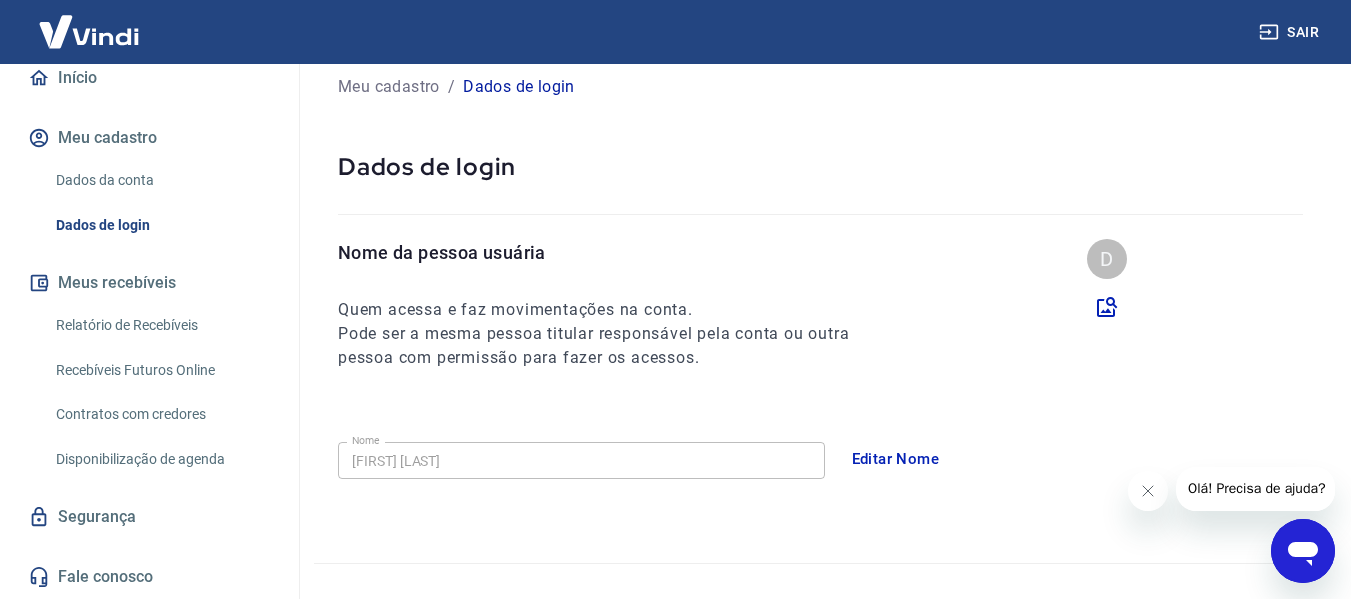 scroll, scrollTop: 0, scrollLeft: 0, axis: both 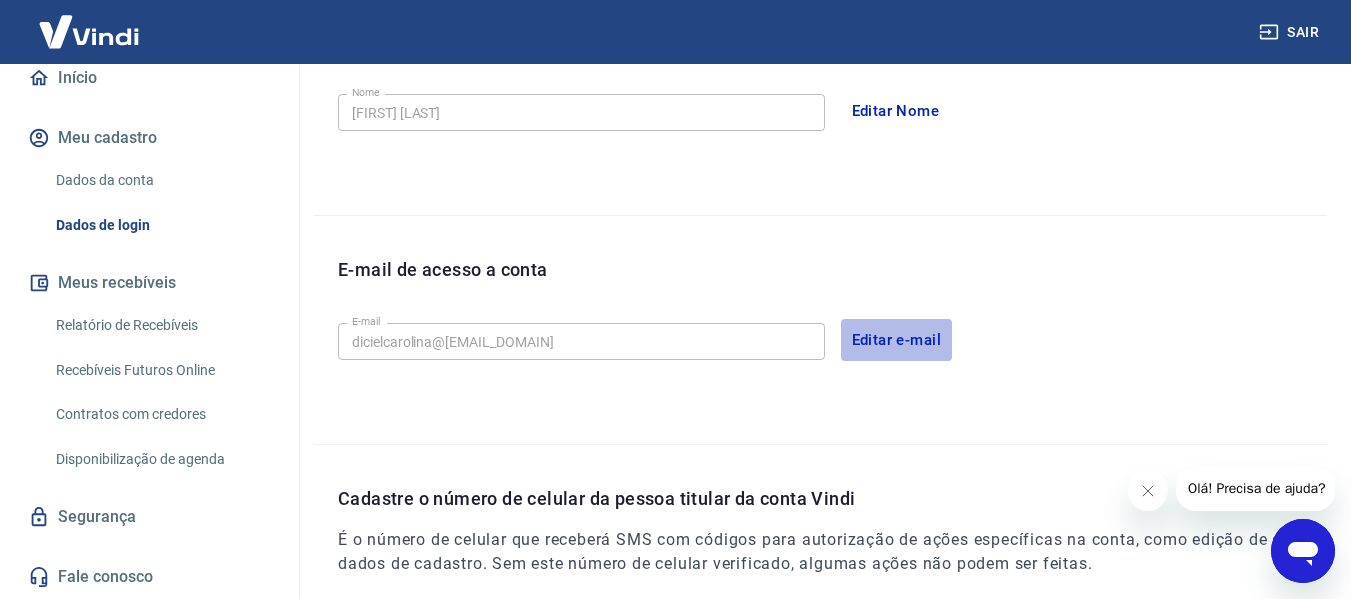 click on "Editar e-mail" at bounding box center (897, 340) 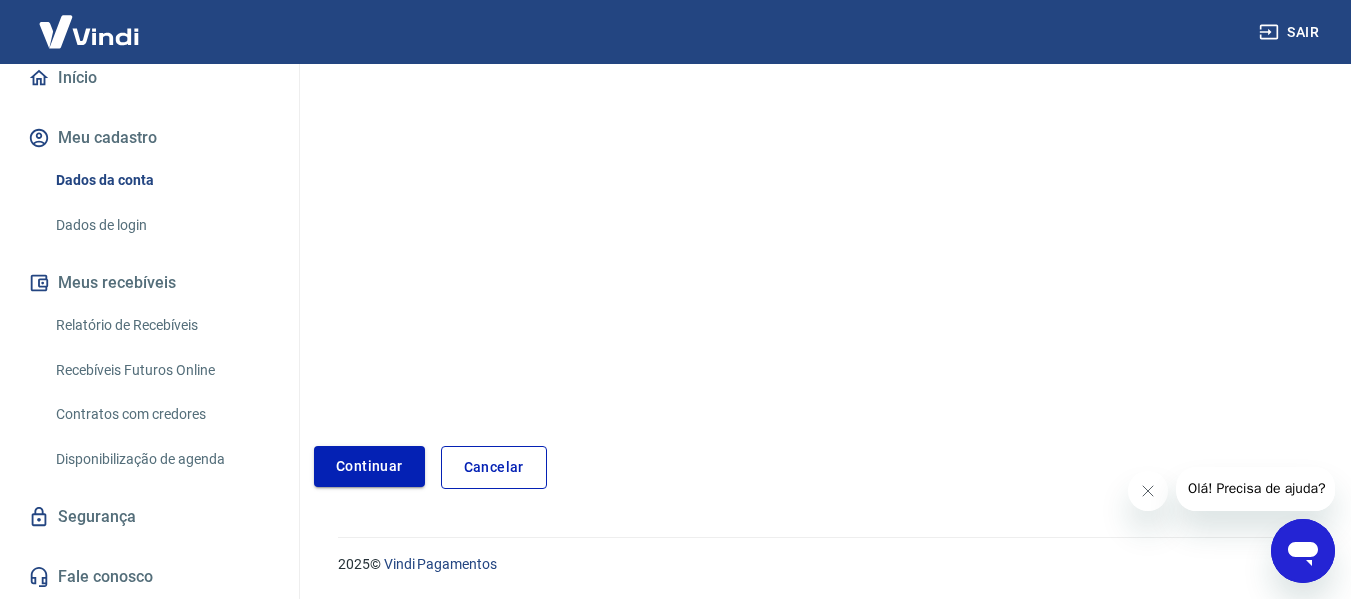 click on "Continuar" at bounding box center (369, 466) 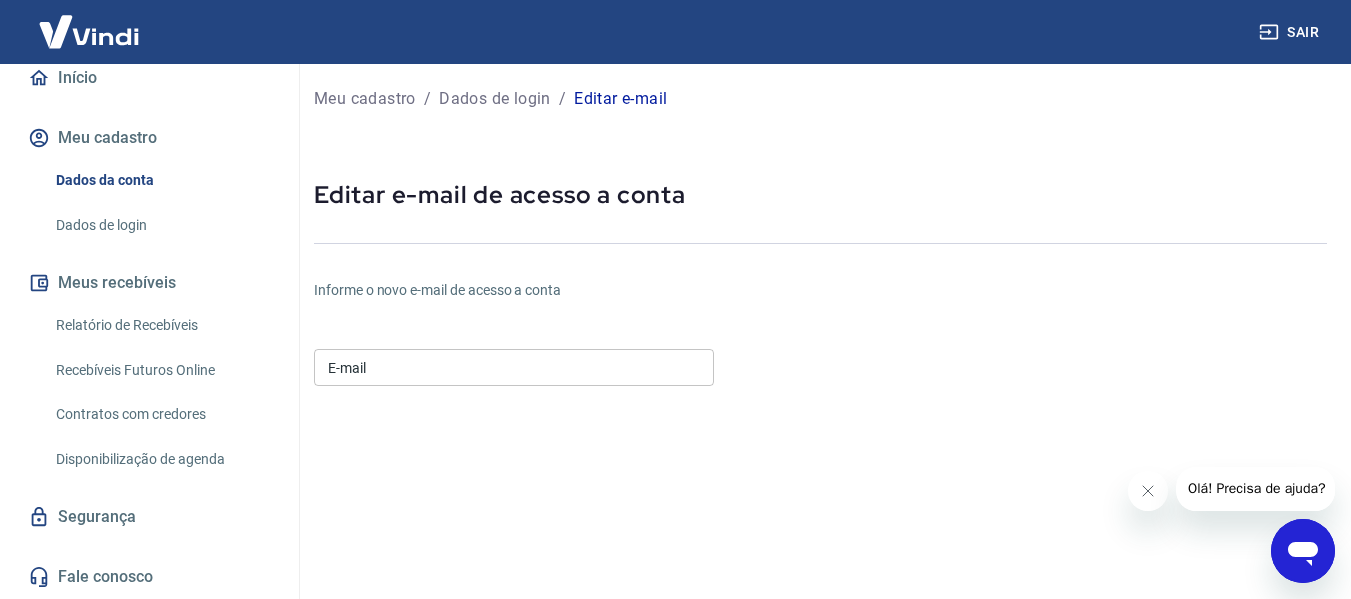 scroll, scrollTop: 3, scrollLeft: 0, axis: vertical 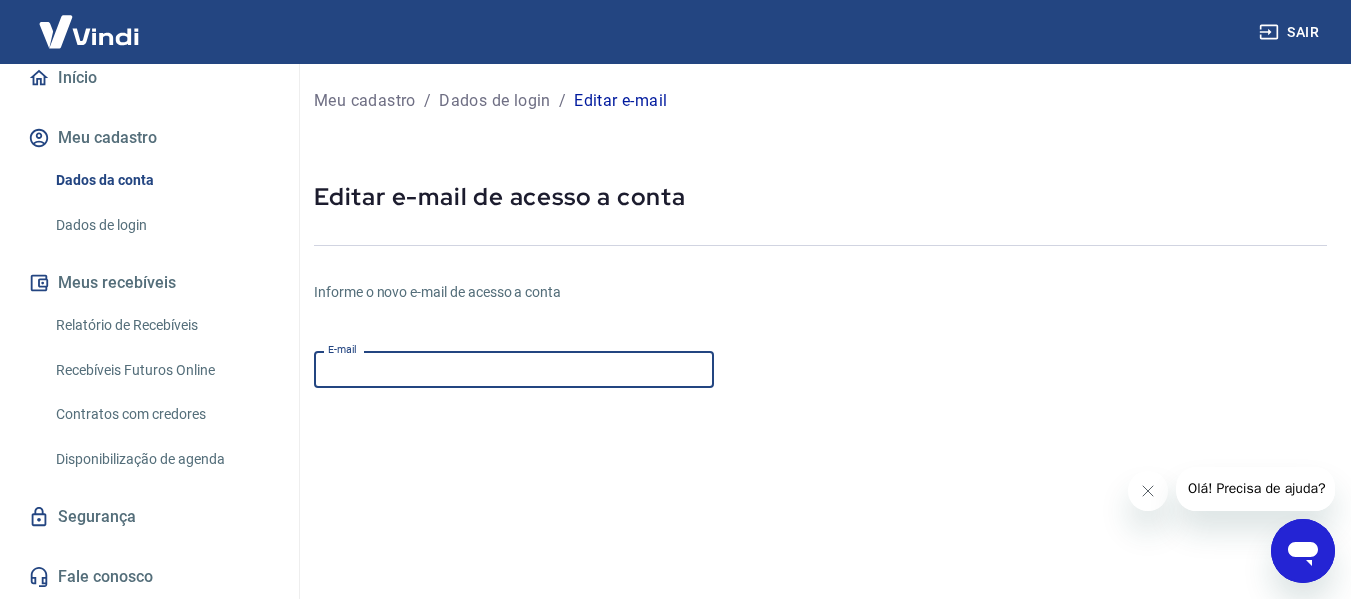click on "E-mail" at bounding box center [514, 369] 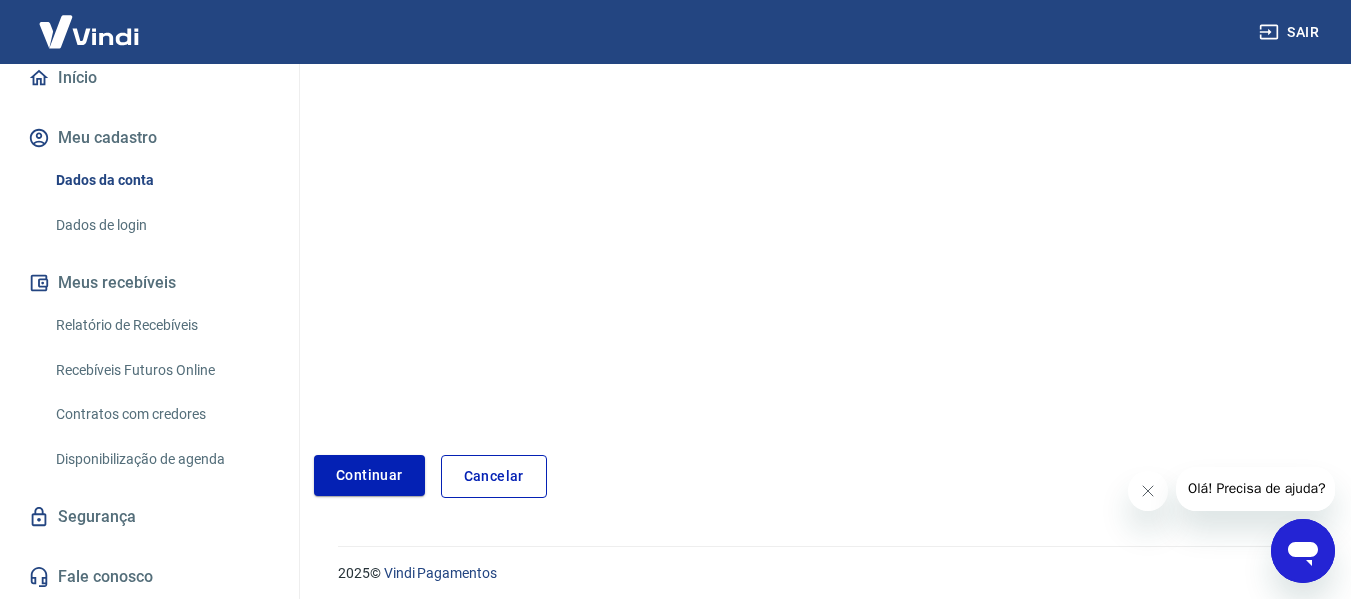 scroll, scrollTop: 374, scrollLeft: 0, axis: vertical 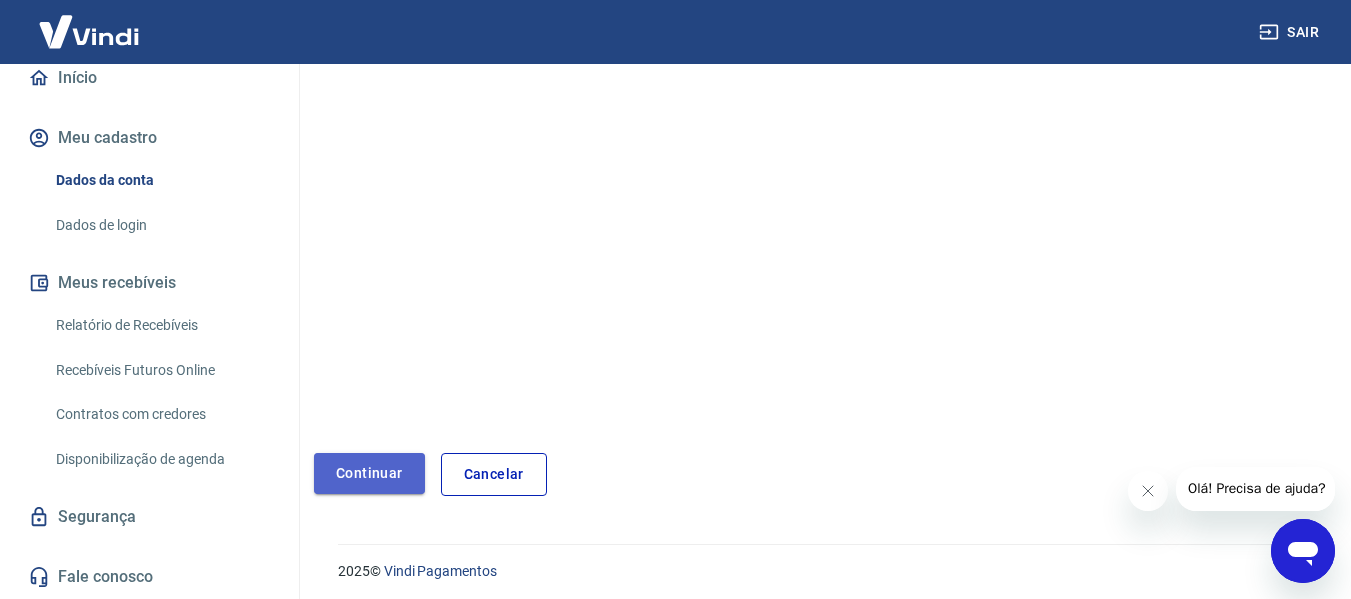 click on "Continuar" at bounding box center [369, 473] 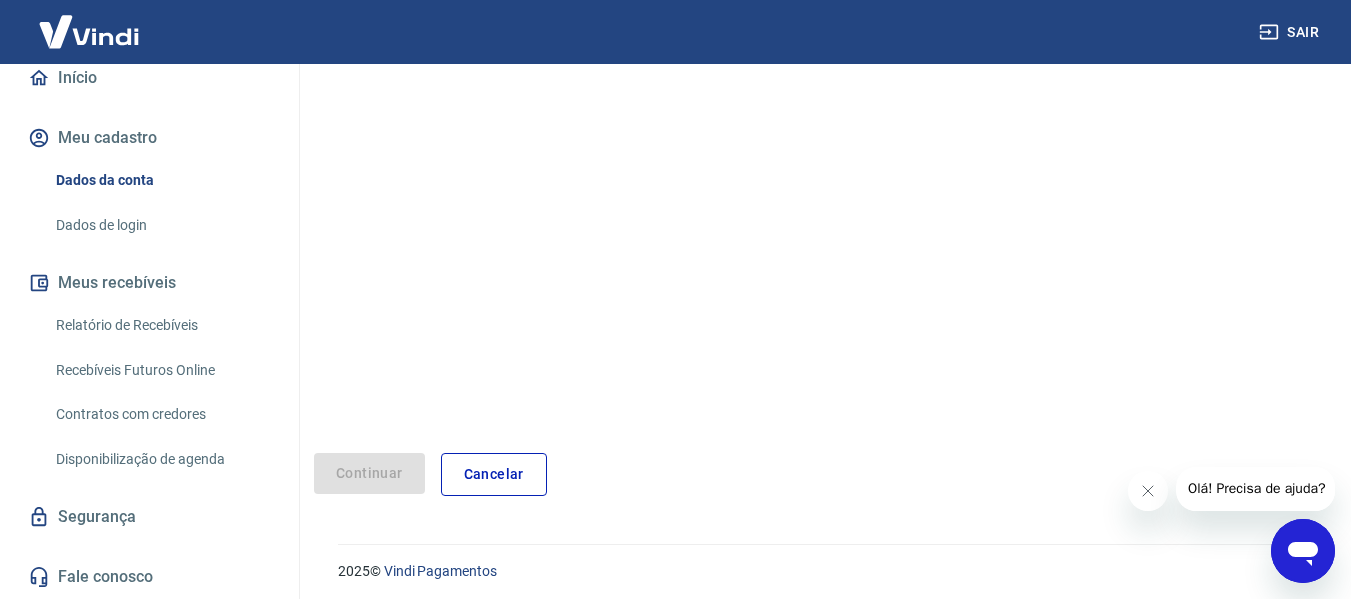 scroll, scrollTop: 316, scrollLeft: 0, axis: vertical 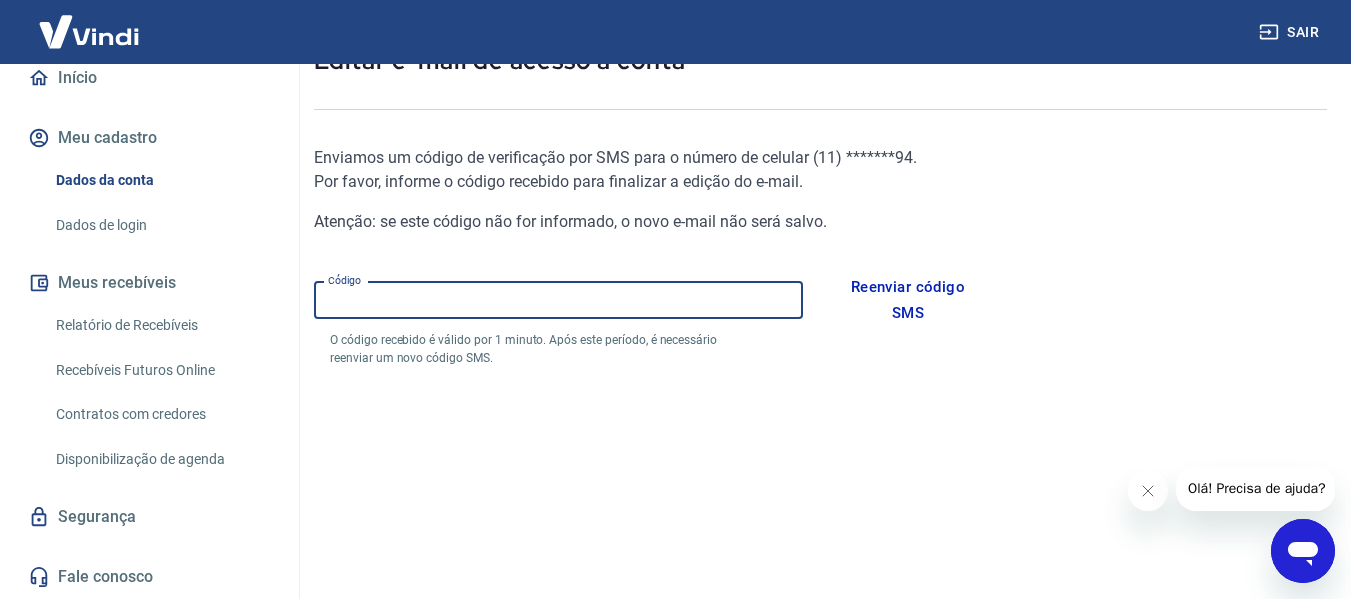 click on "Código" at bounding box center [558, 300] 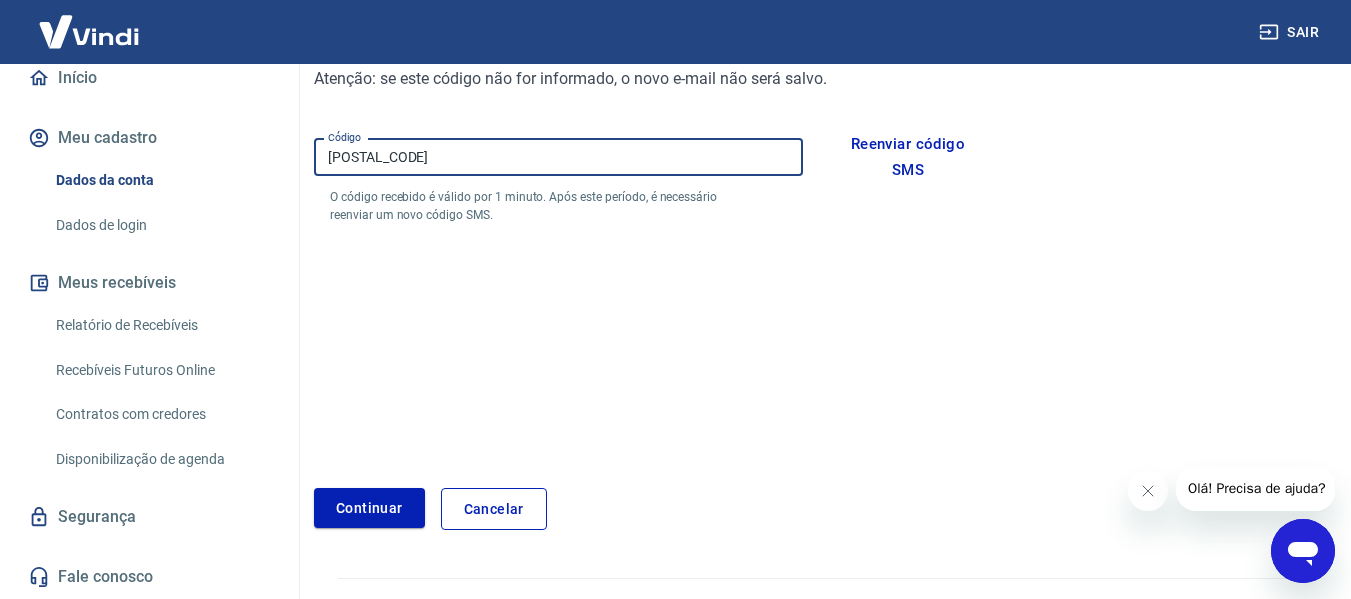 scroll, scrollTop: 323, scrollLeft: 0, axis: vertical 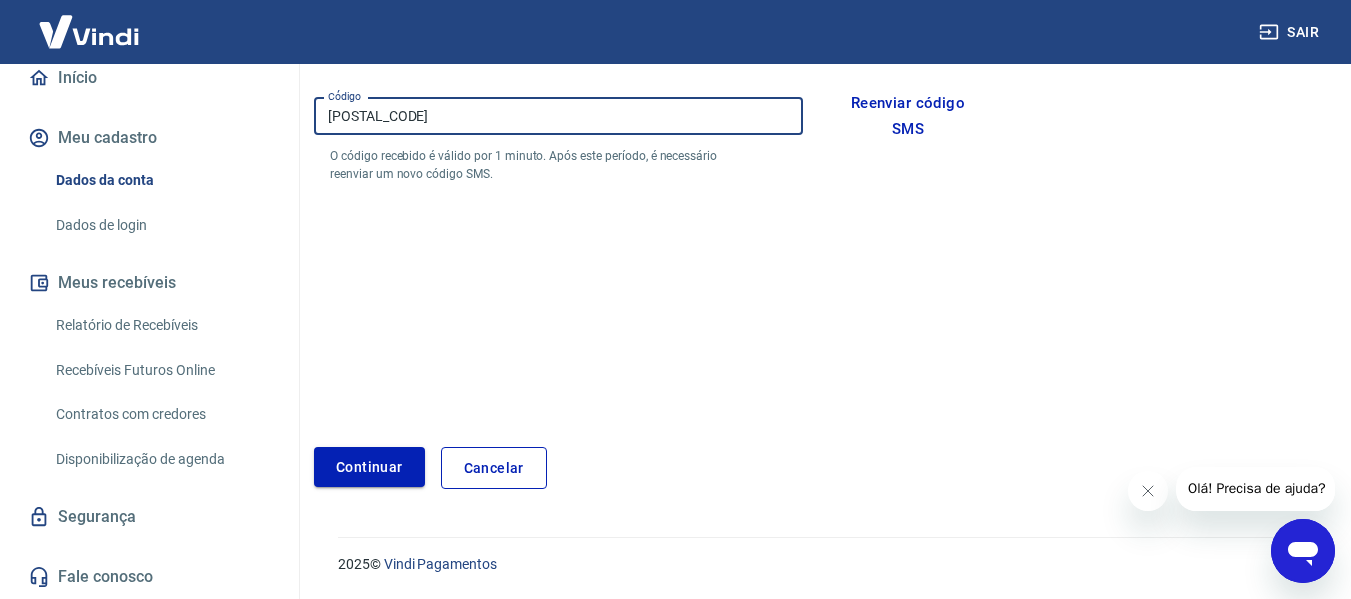 type on "711848" 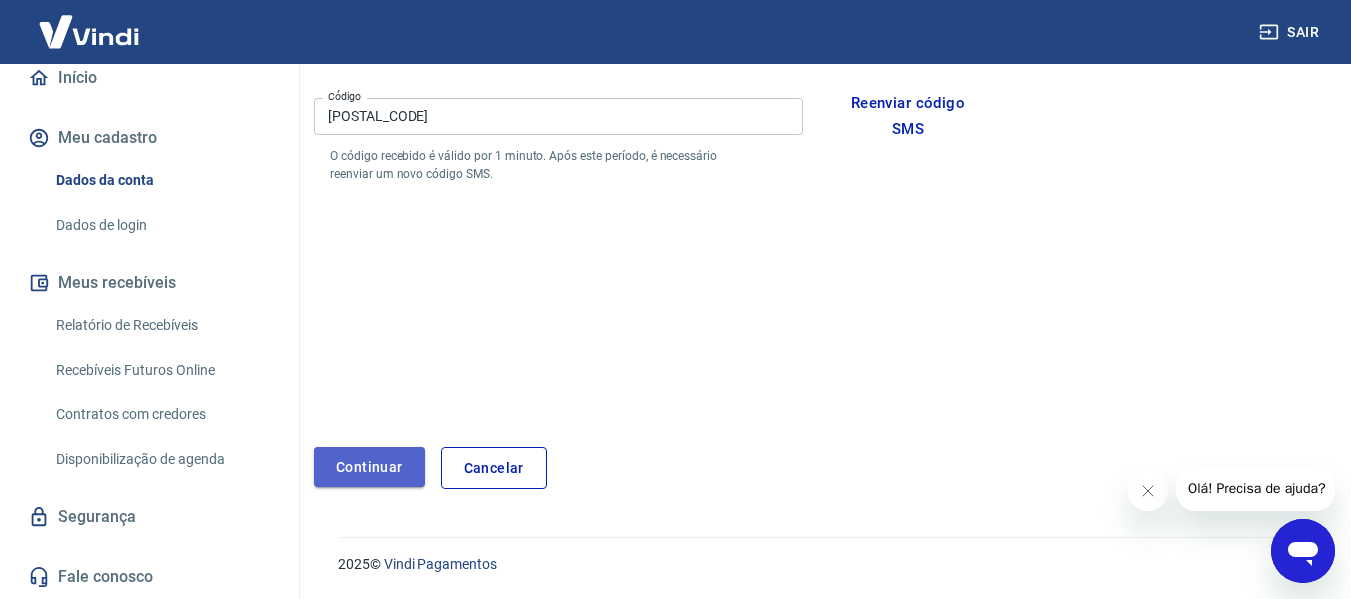 click on "Continuar" at bounding box center [369, 467] 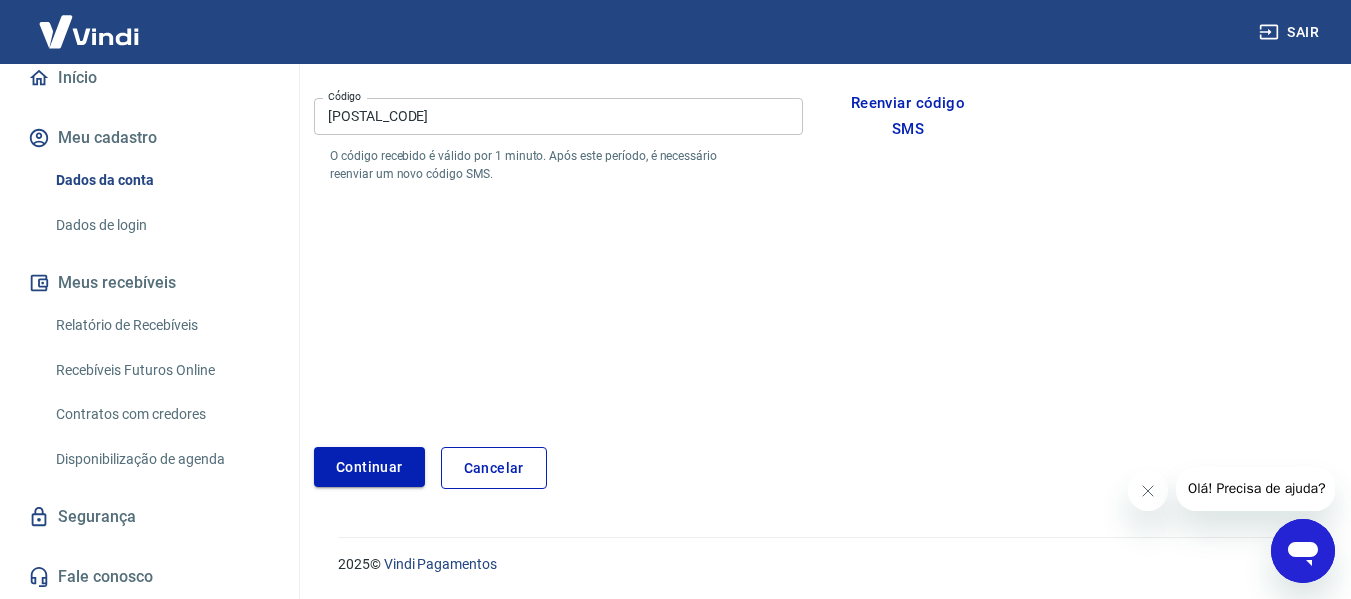 scroll, scrollTop: 666, scrollLeft: 0, axis: vertical 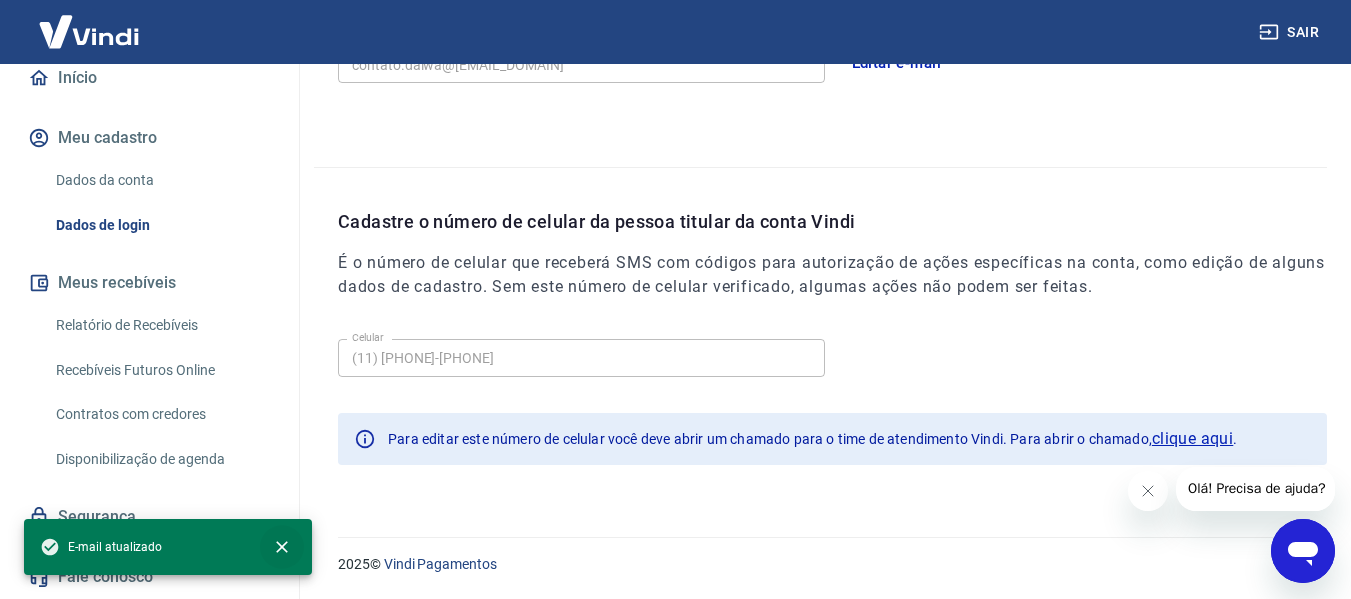 click 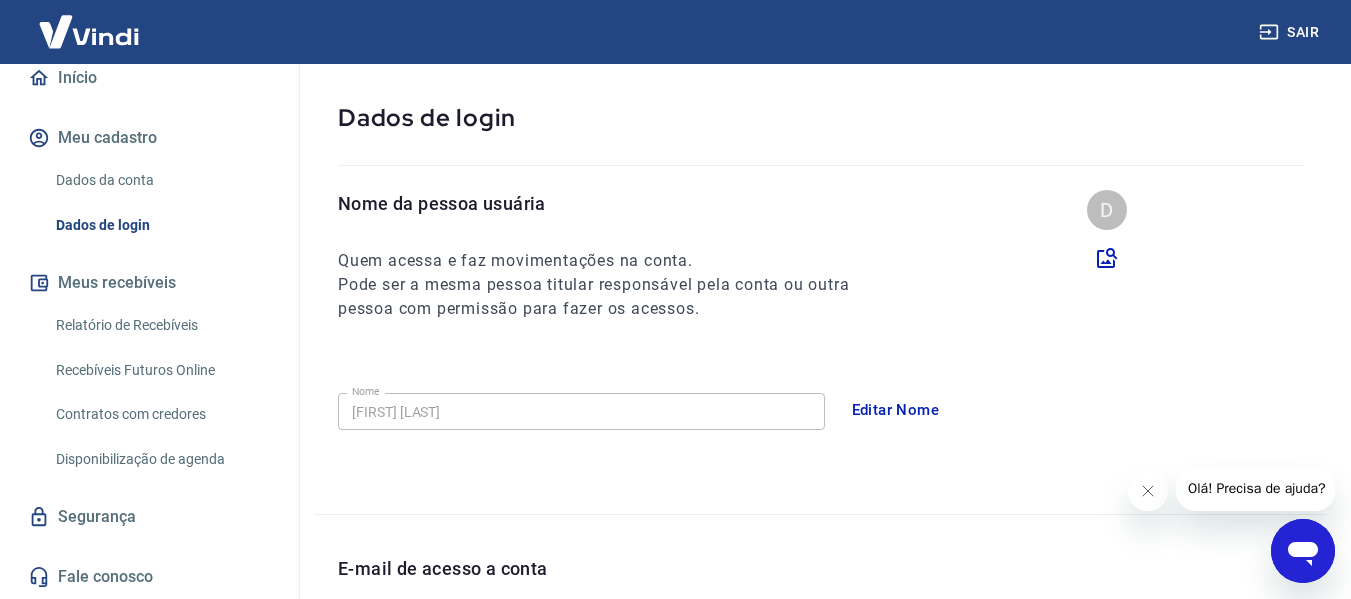 scroll, scrollTop: 0, scrollLeft: 0, axis: both 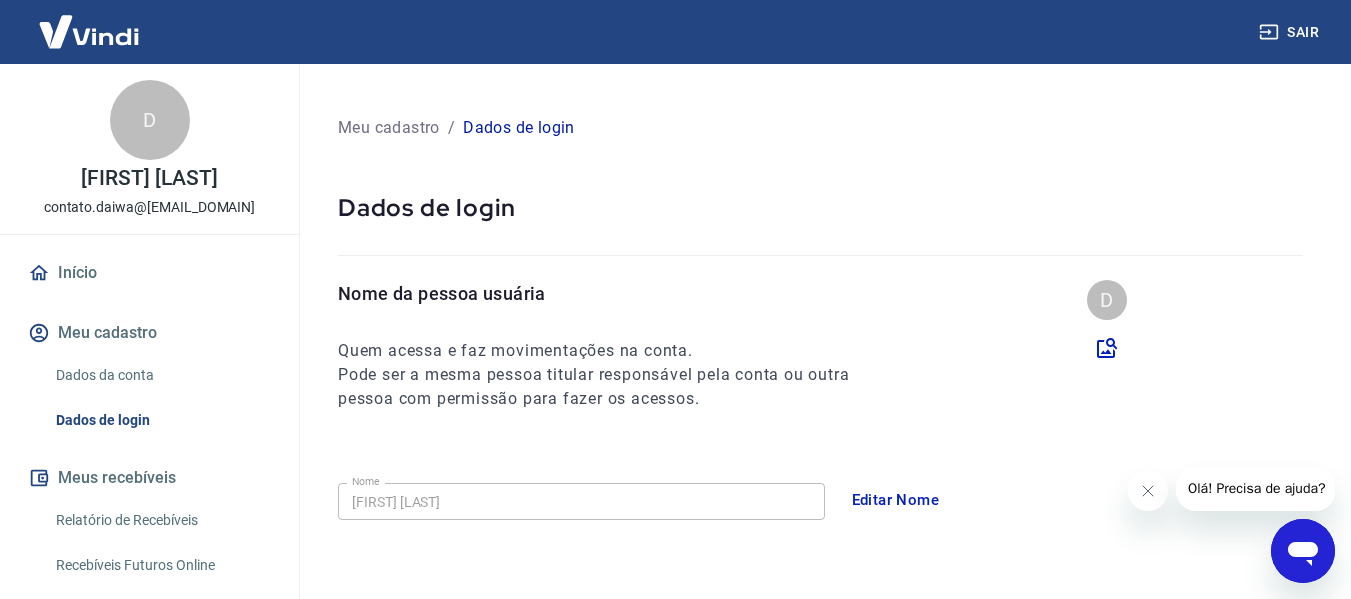click on "Sair" at bounding box center (1291, 32) 